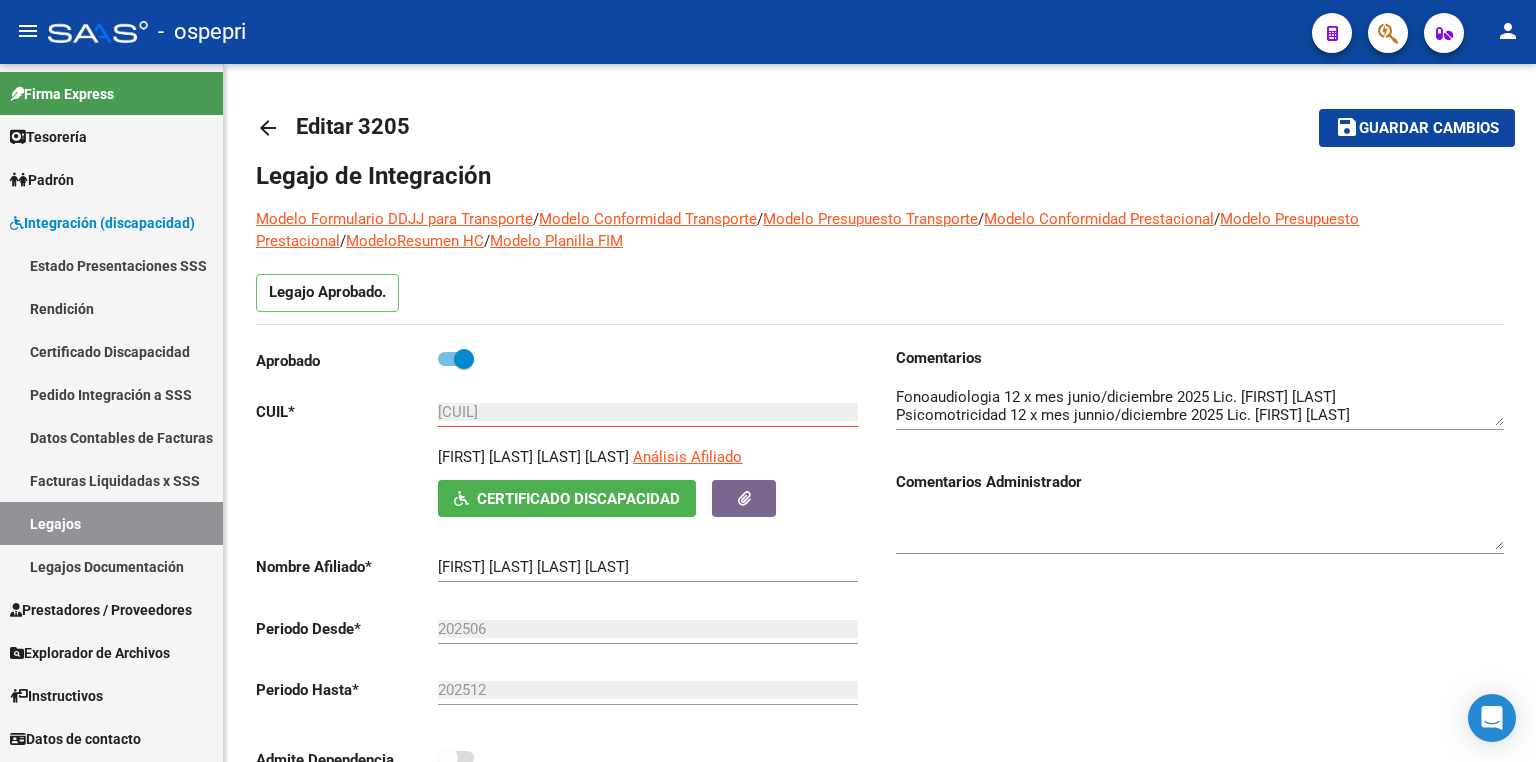 scroll, scrollTop: 0, scrollLeft: 0, axis: both 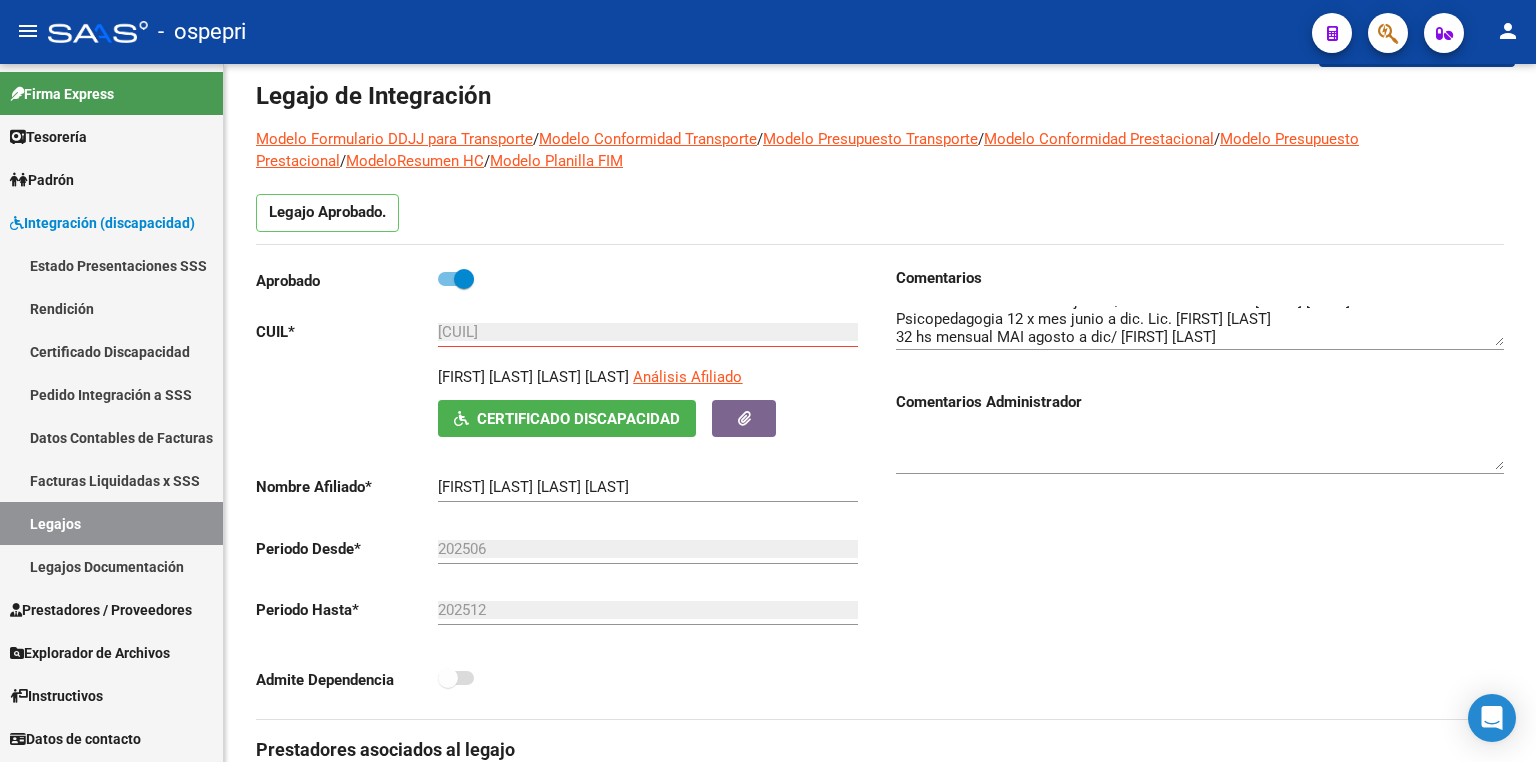 click on "Legajos" at bounding box center [111, 523] 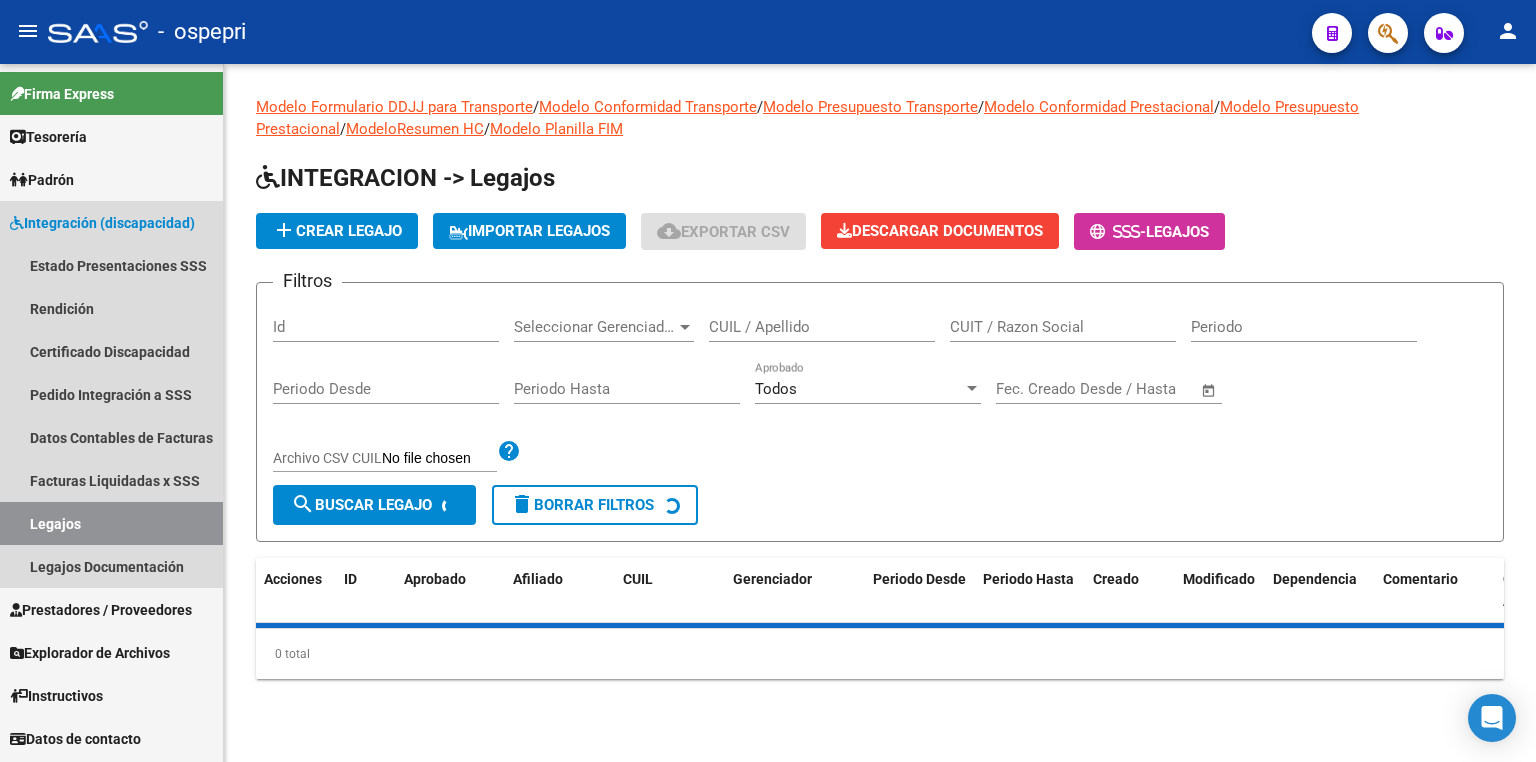 scroll, scrollTop: 0, scrollLeft: 0, axis: both 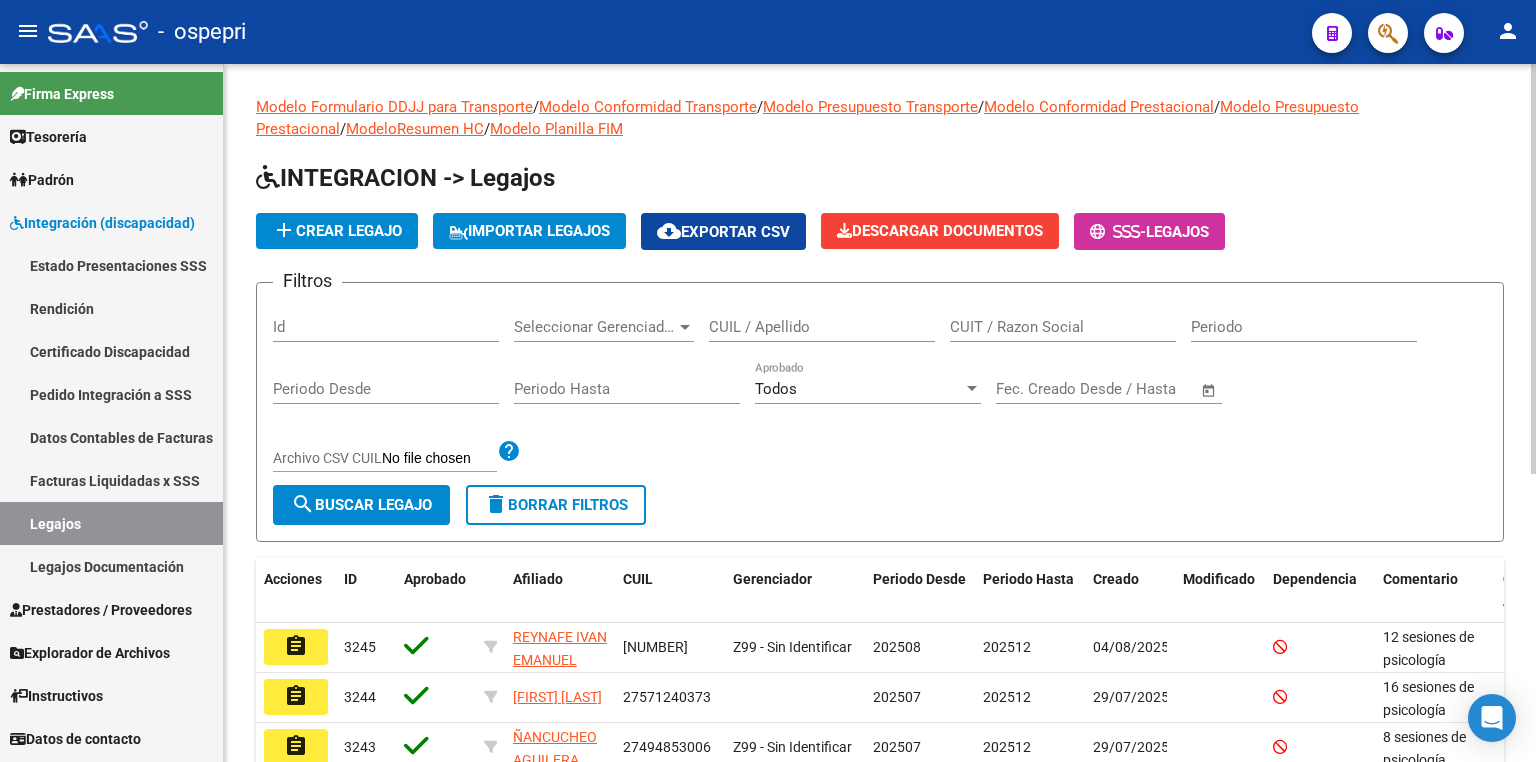 click on "CUIL / Apellido" at bounding box center [822, 327] 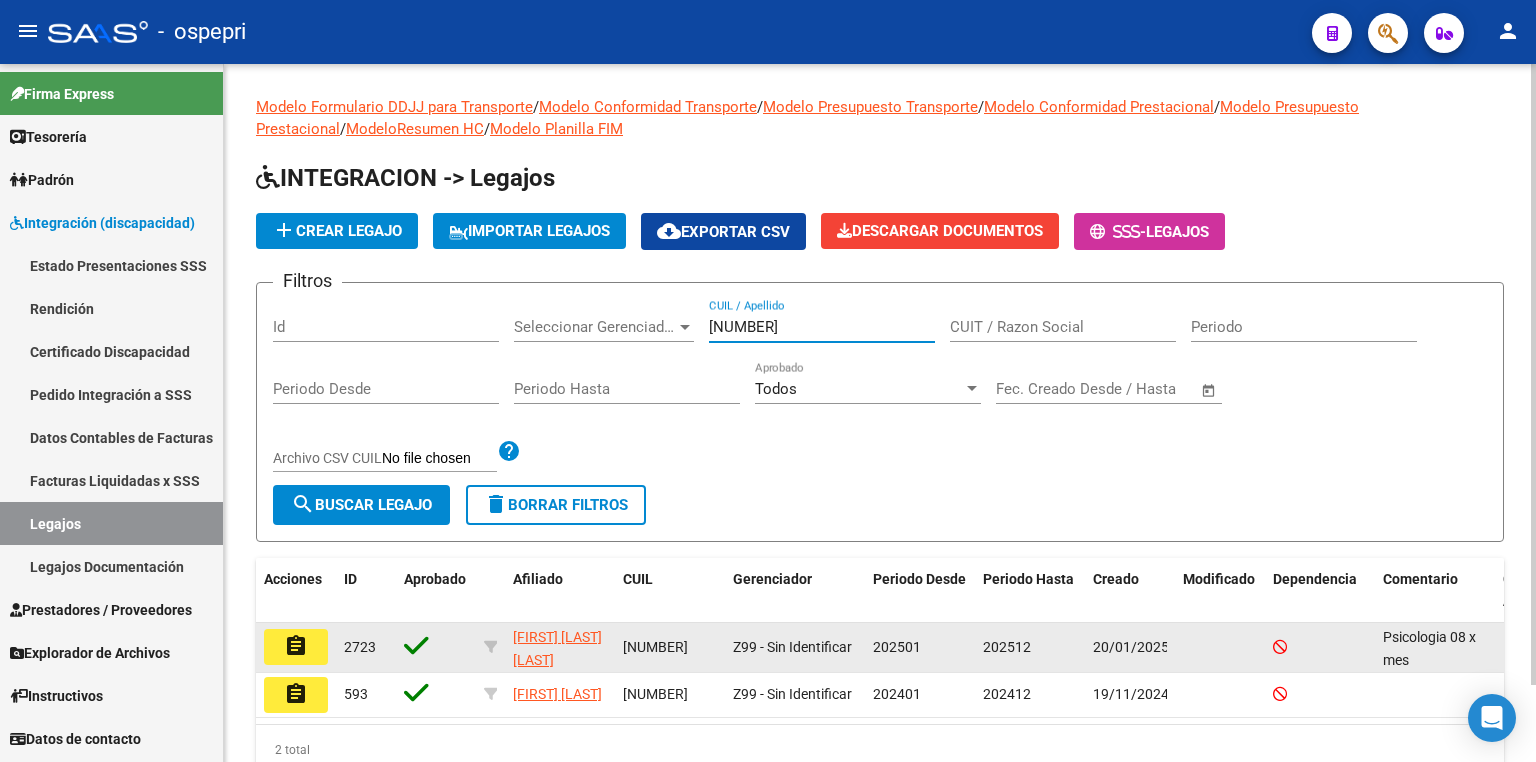 type on "[NUMBER]" 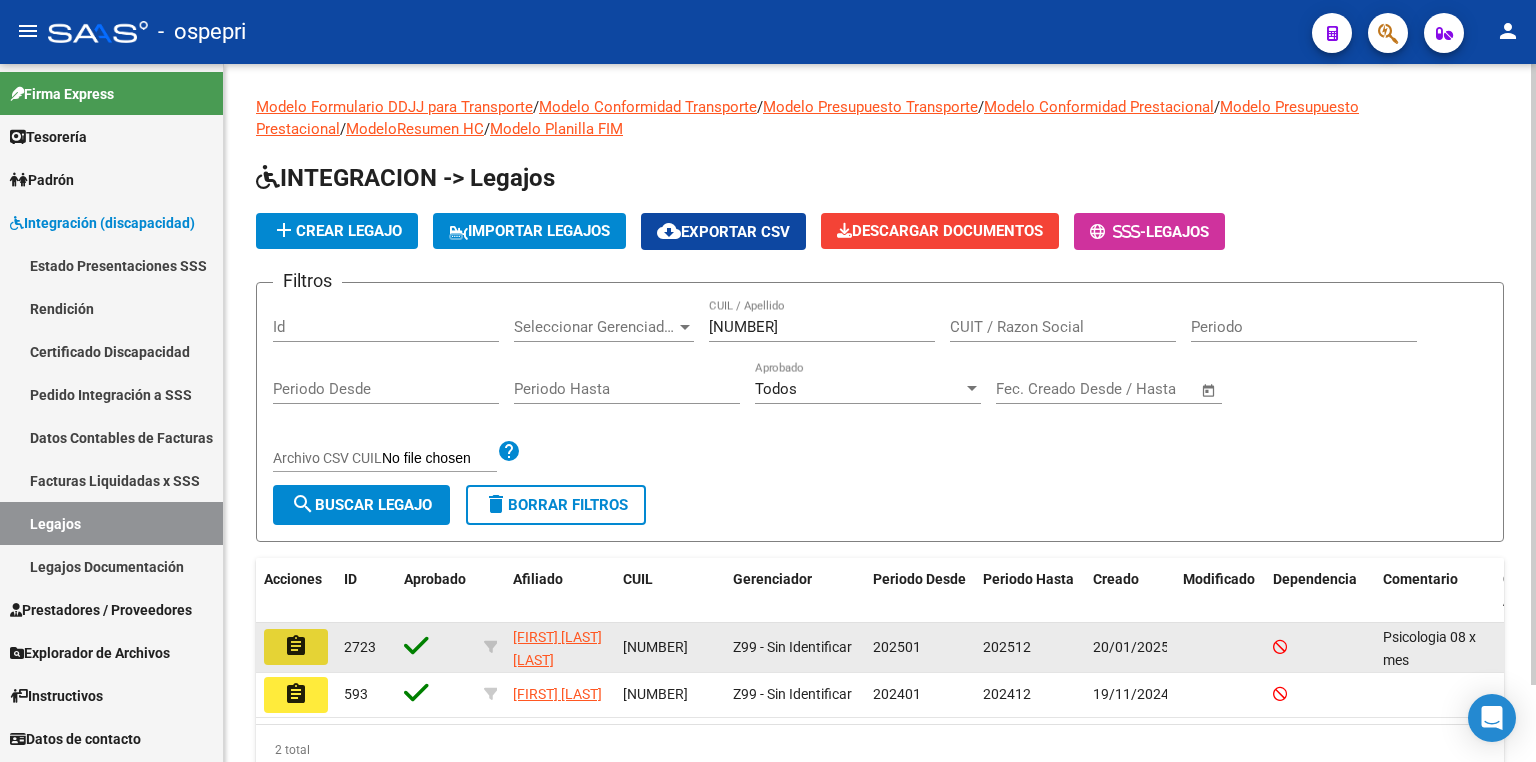 click on "assignment" 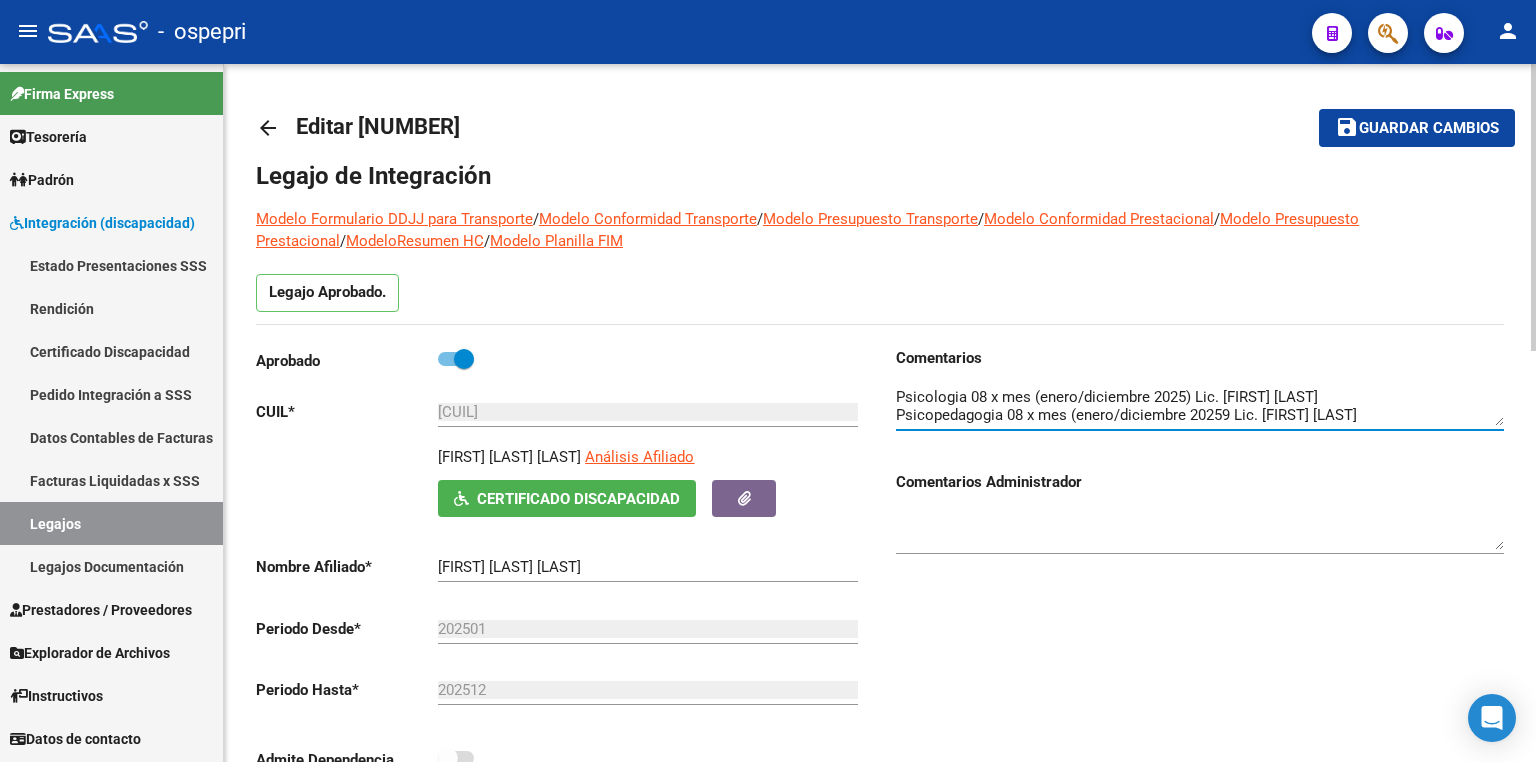 click at bounding box center [1200, 406] 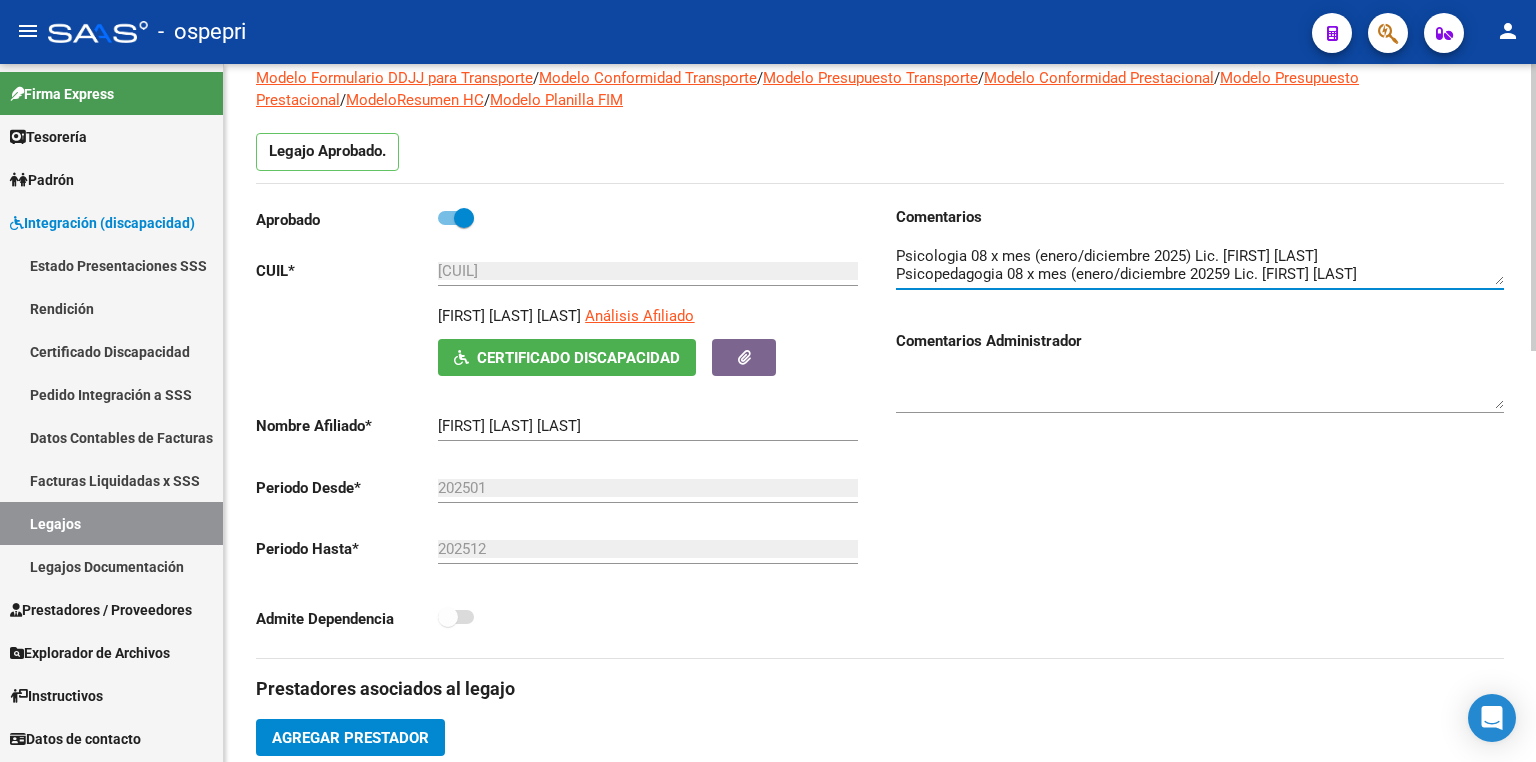 scroll, scrollTop: 160, scrollLeft: 0, axis: vertical 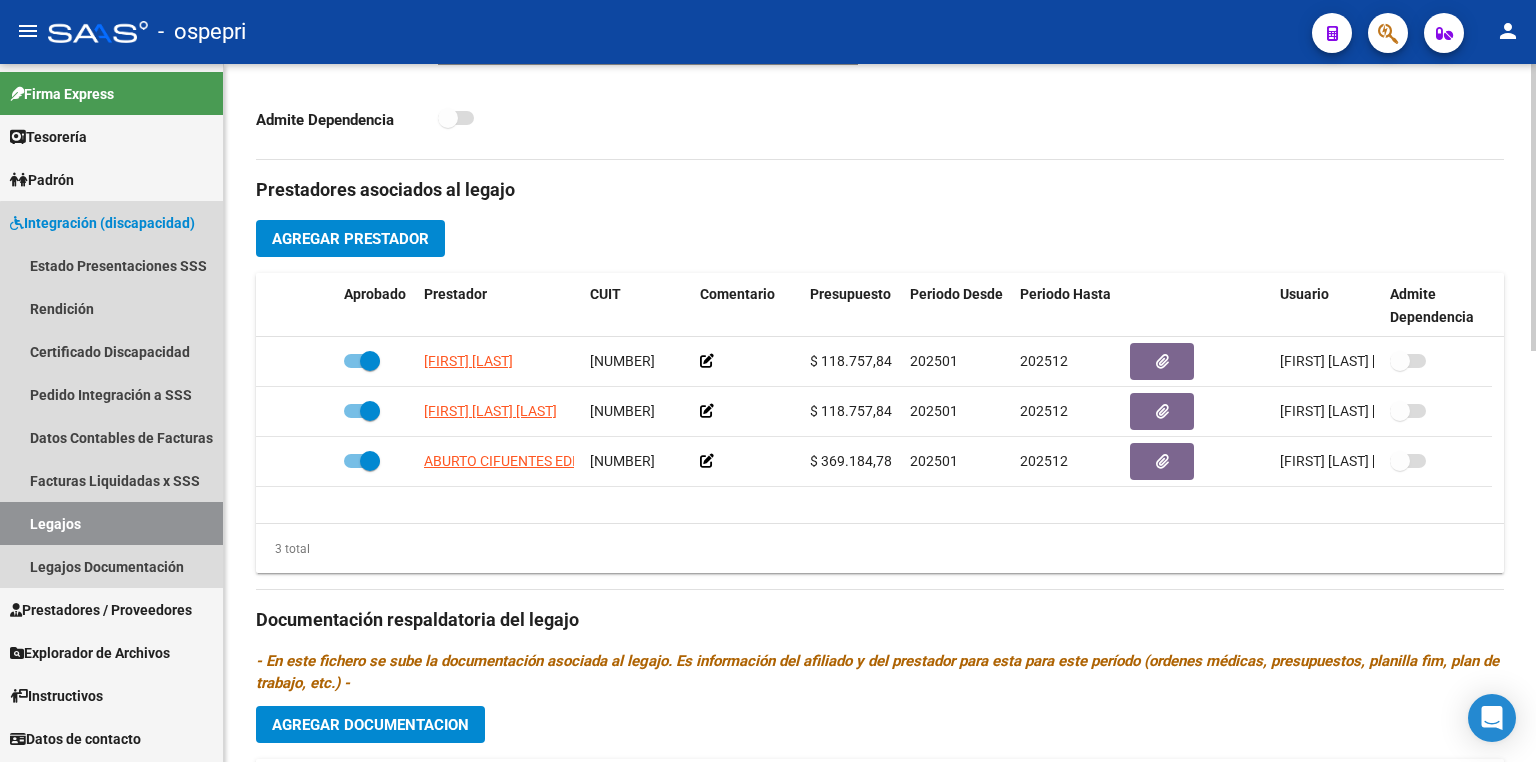 drag, startPoint x: 153, startPoint y: 515, endPoint x: 225, endPoint y: 492, distance: 75.58439 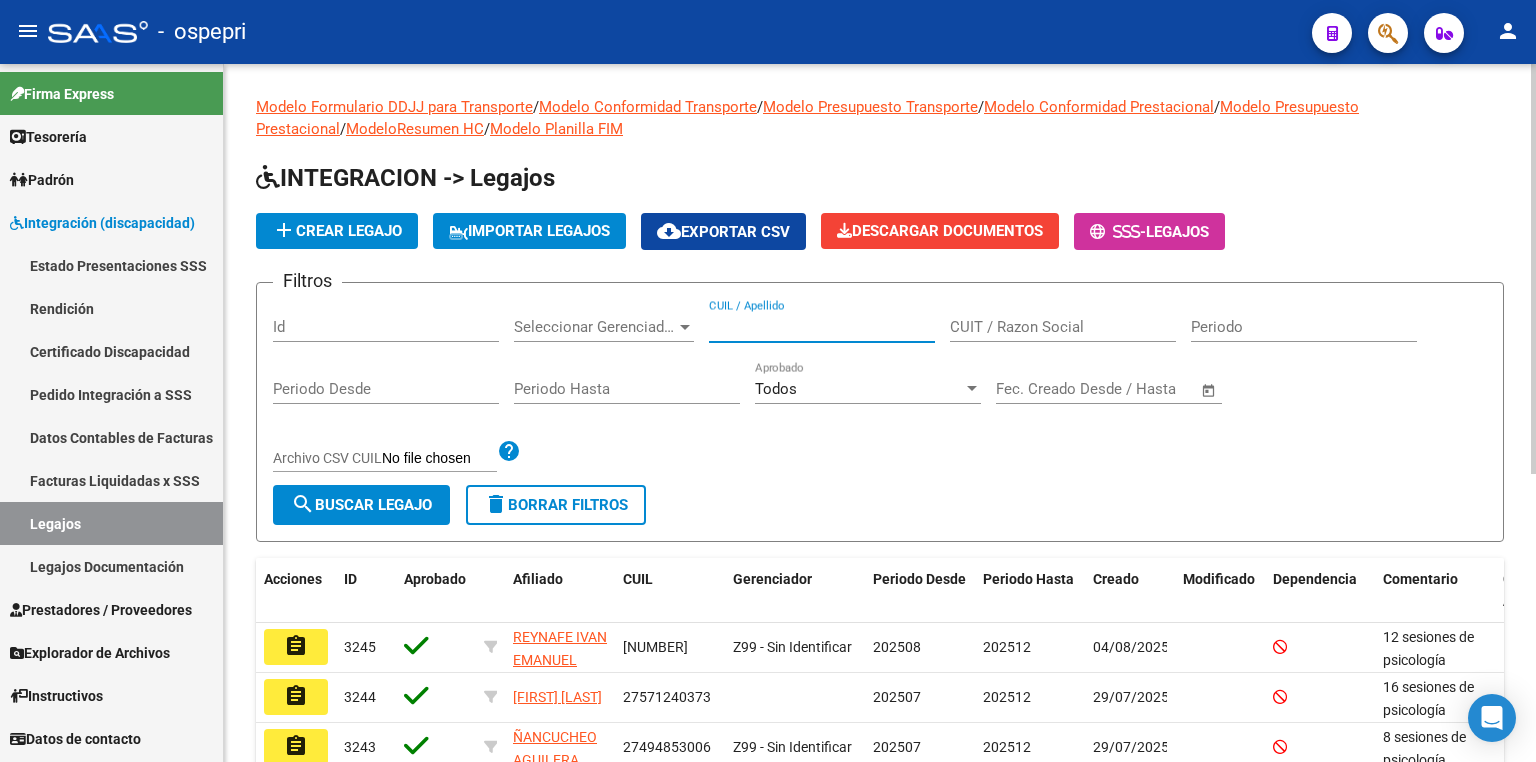click on "CUIL / Apellido" at bounding box center [822, 327] 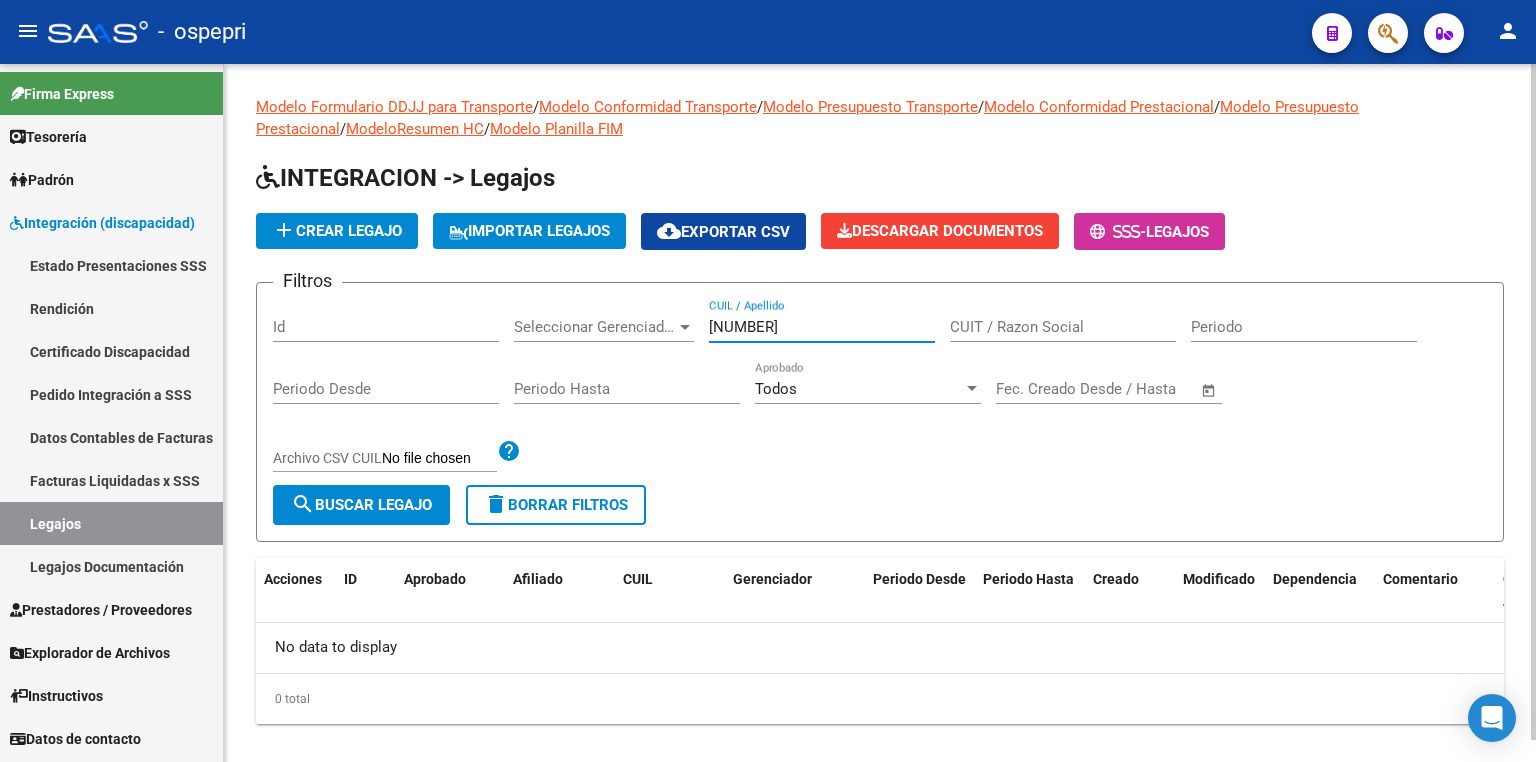 type on "[NUMBER]" 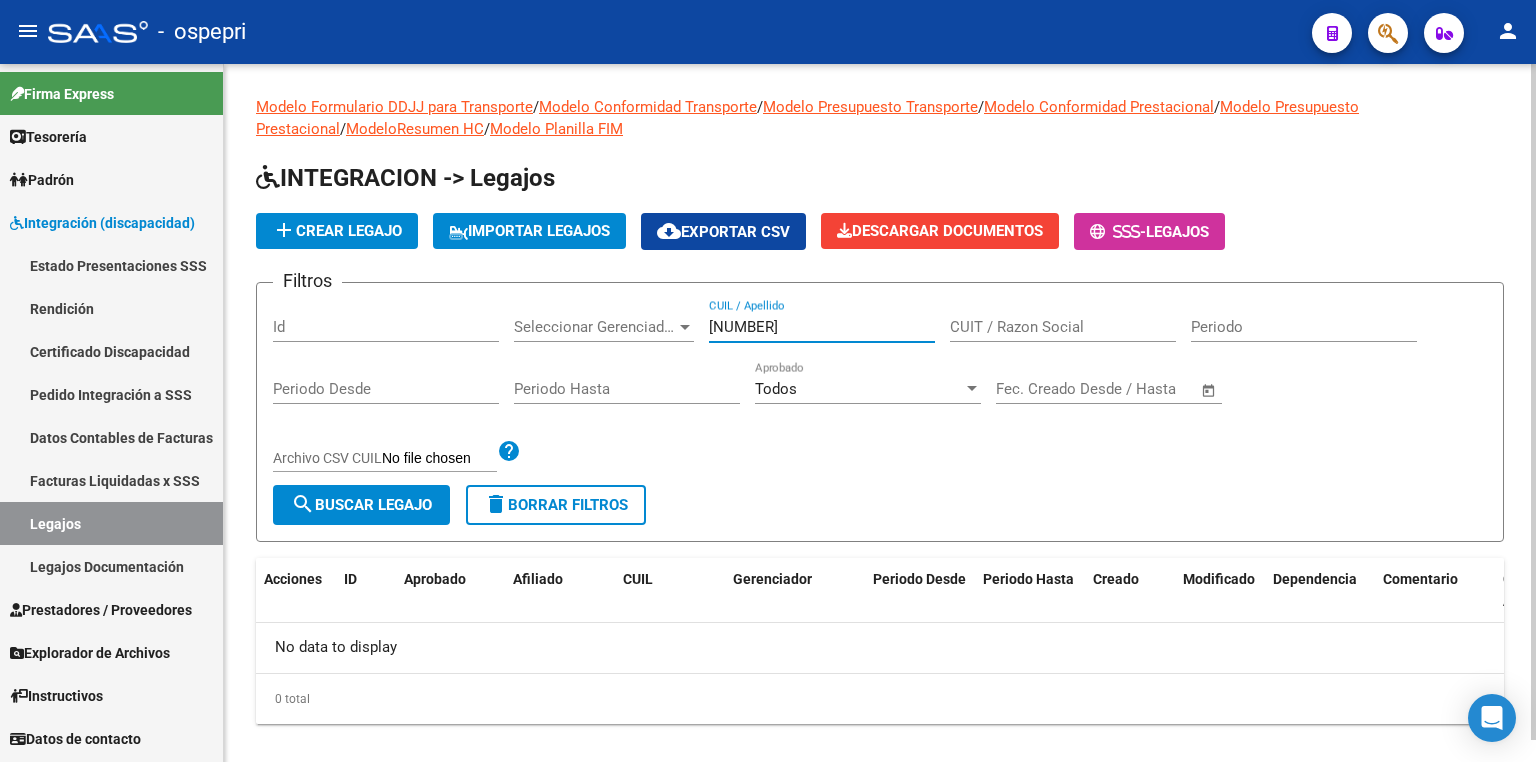 drag, startPoint x: 820, startPoint y: 329, endPoint x: 559, endPoint y: 331, distance: 261.00766 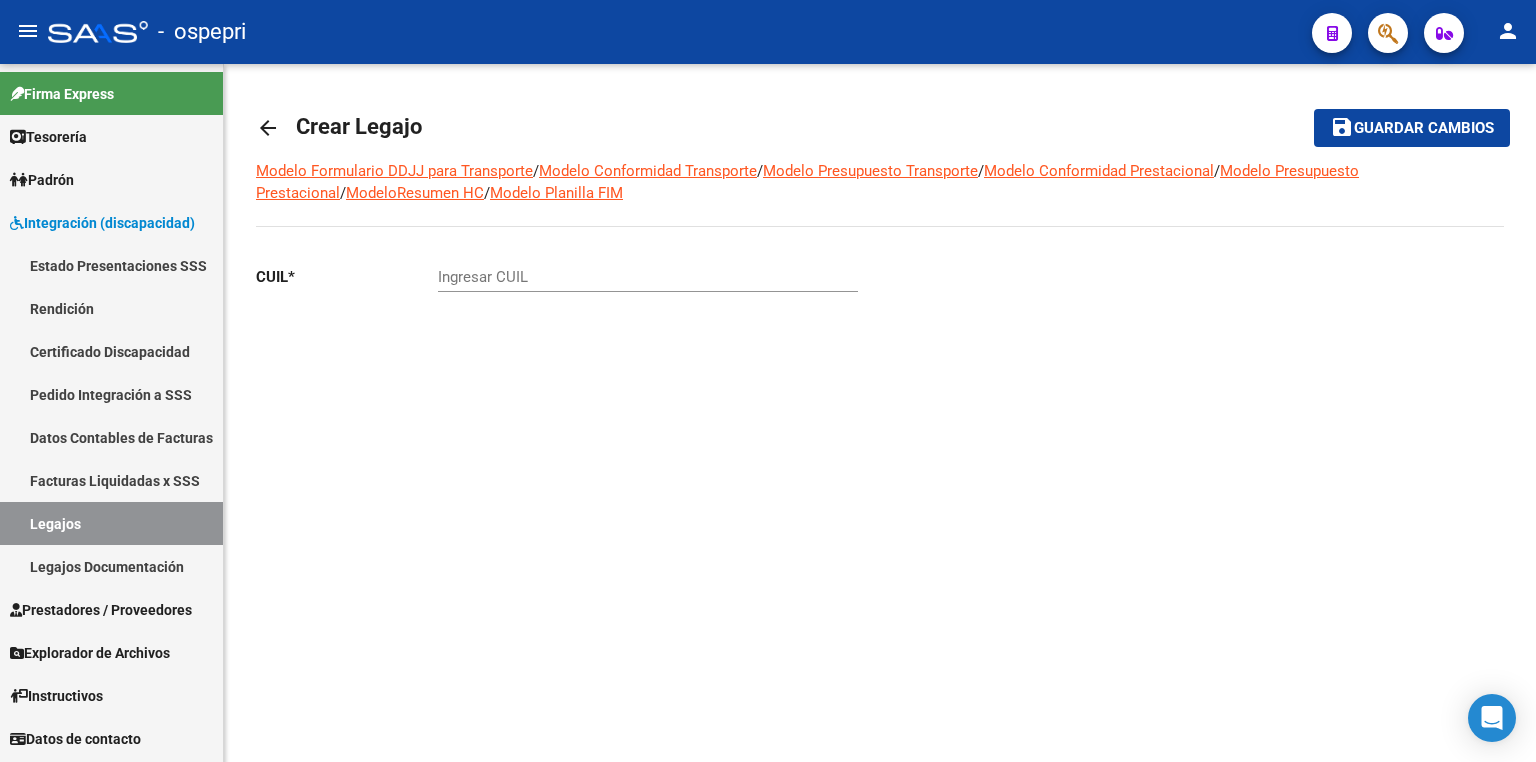 click on "Ingresar CUIL" at bounding box center [648, 277] 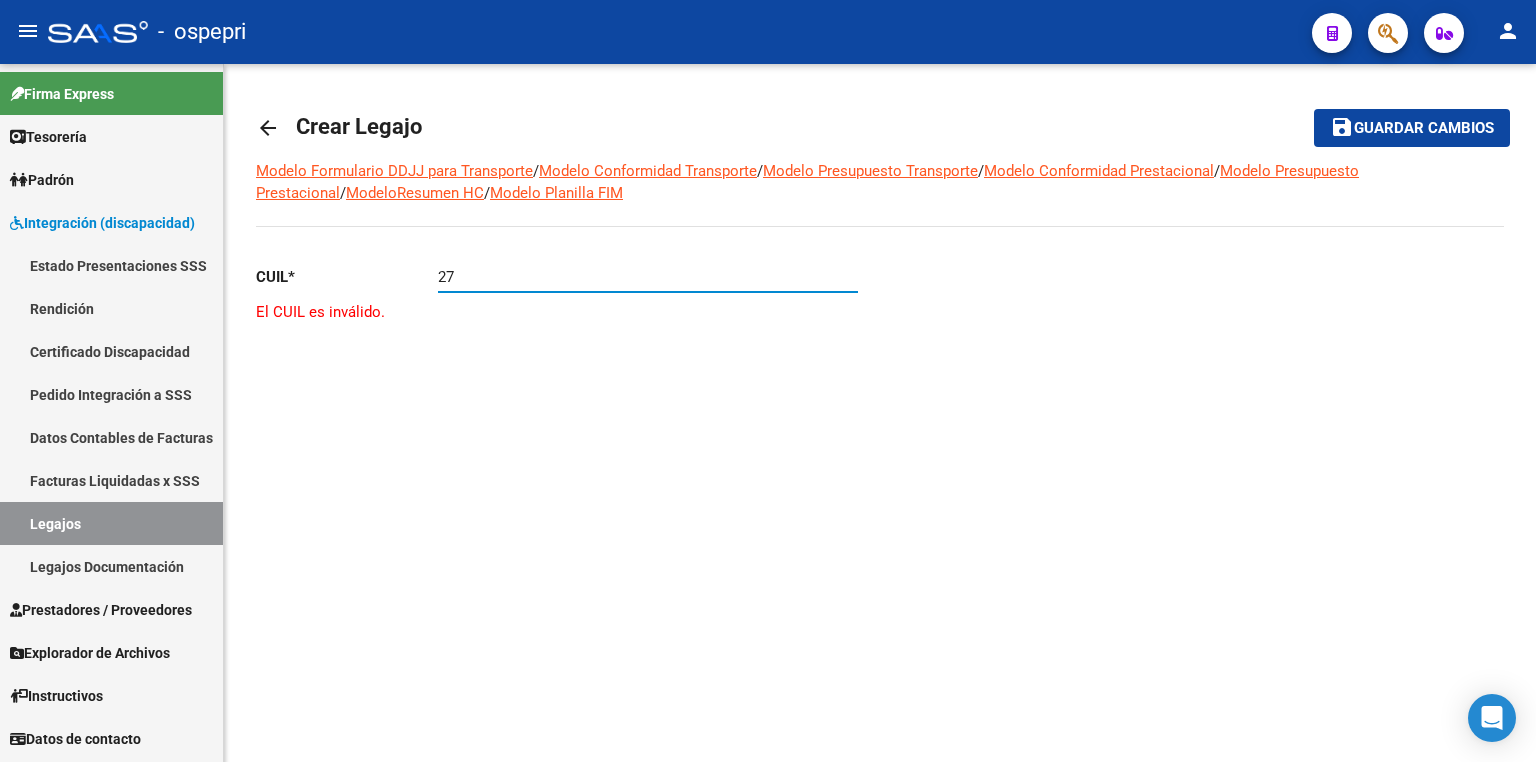 paste on "-[NUMBER]" 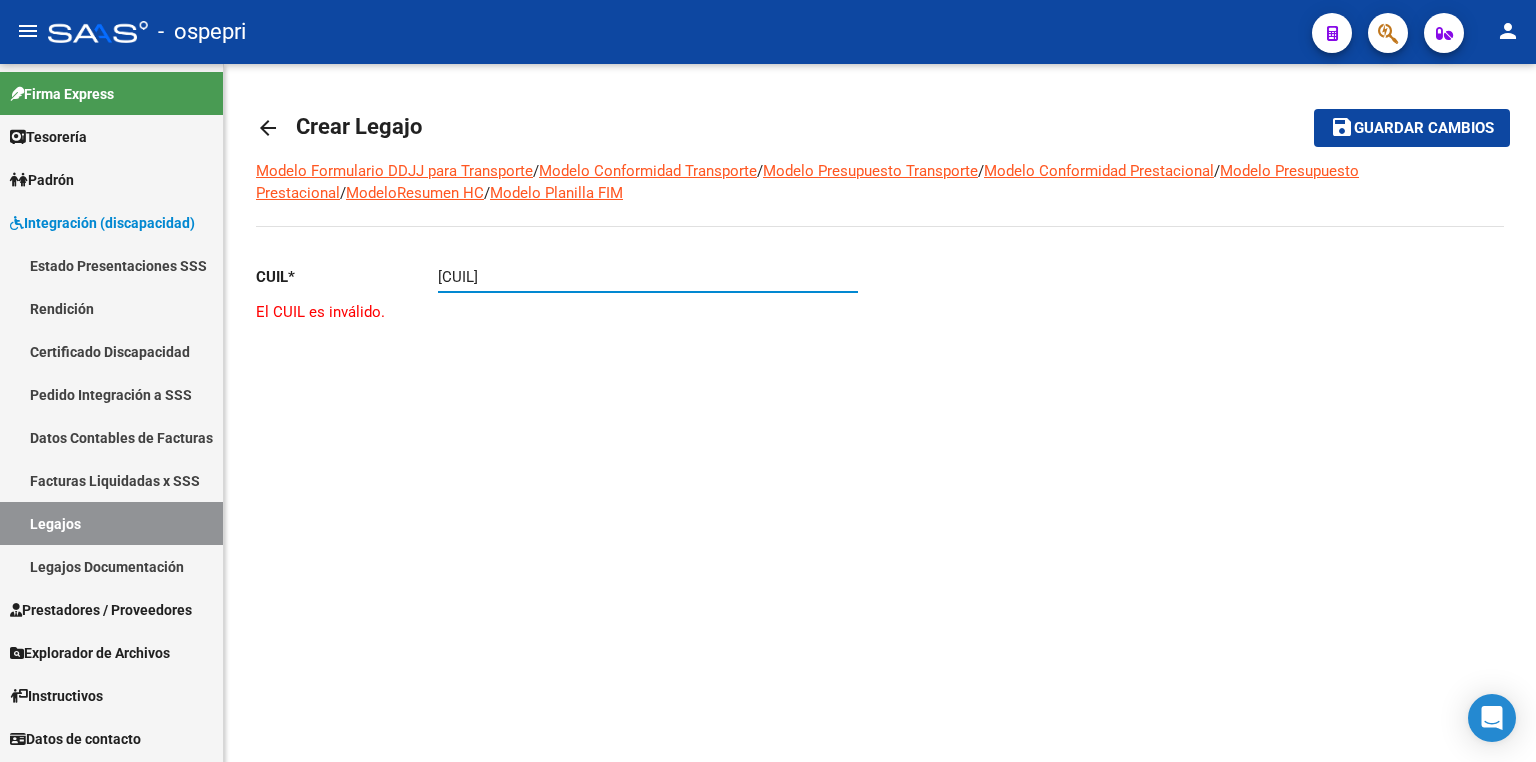 type on "[CUIL]" 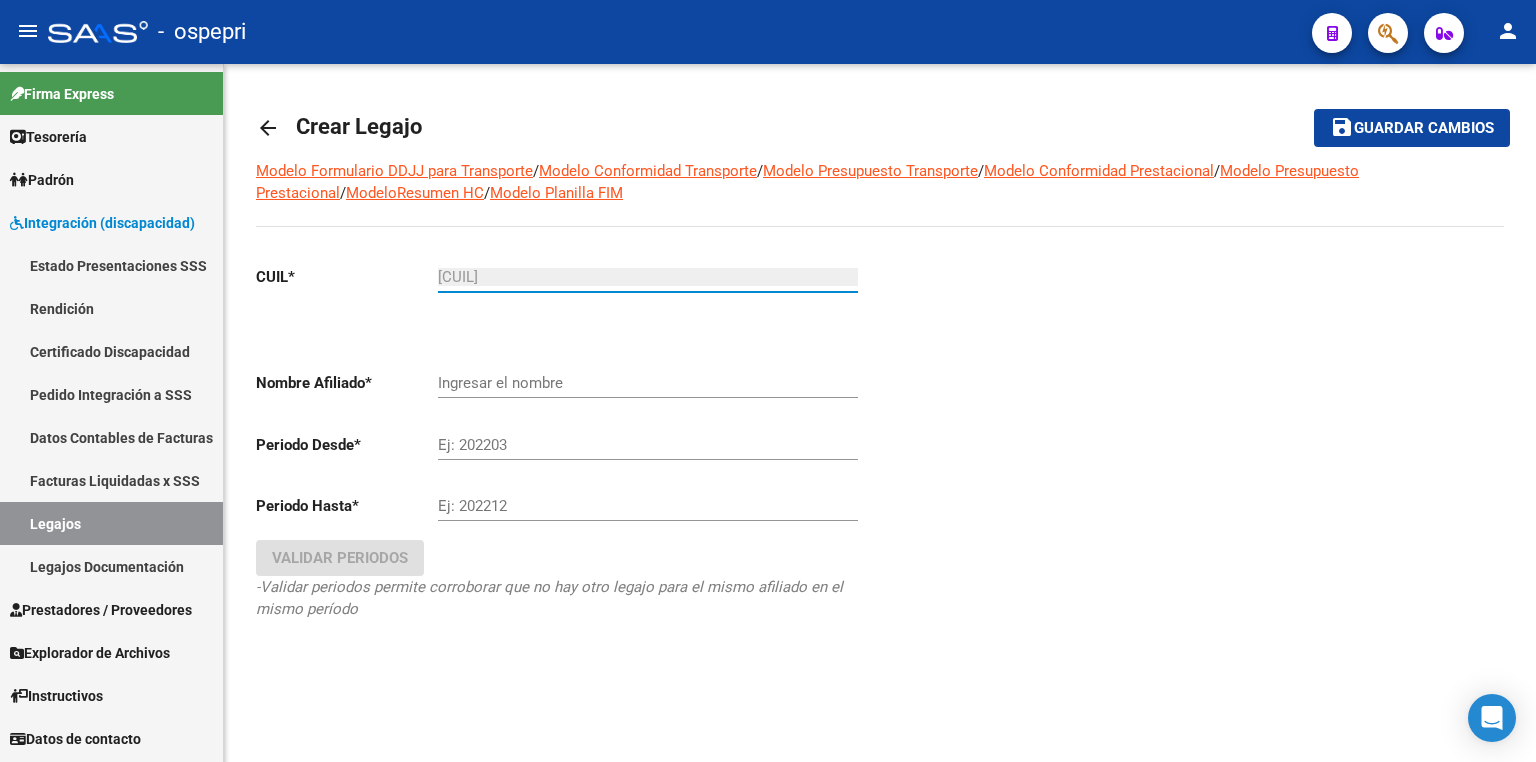 type on "[FIRST] [LAST]" 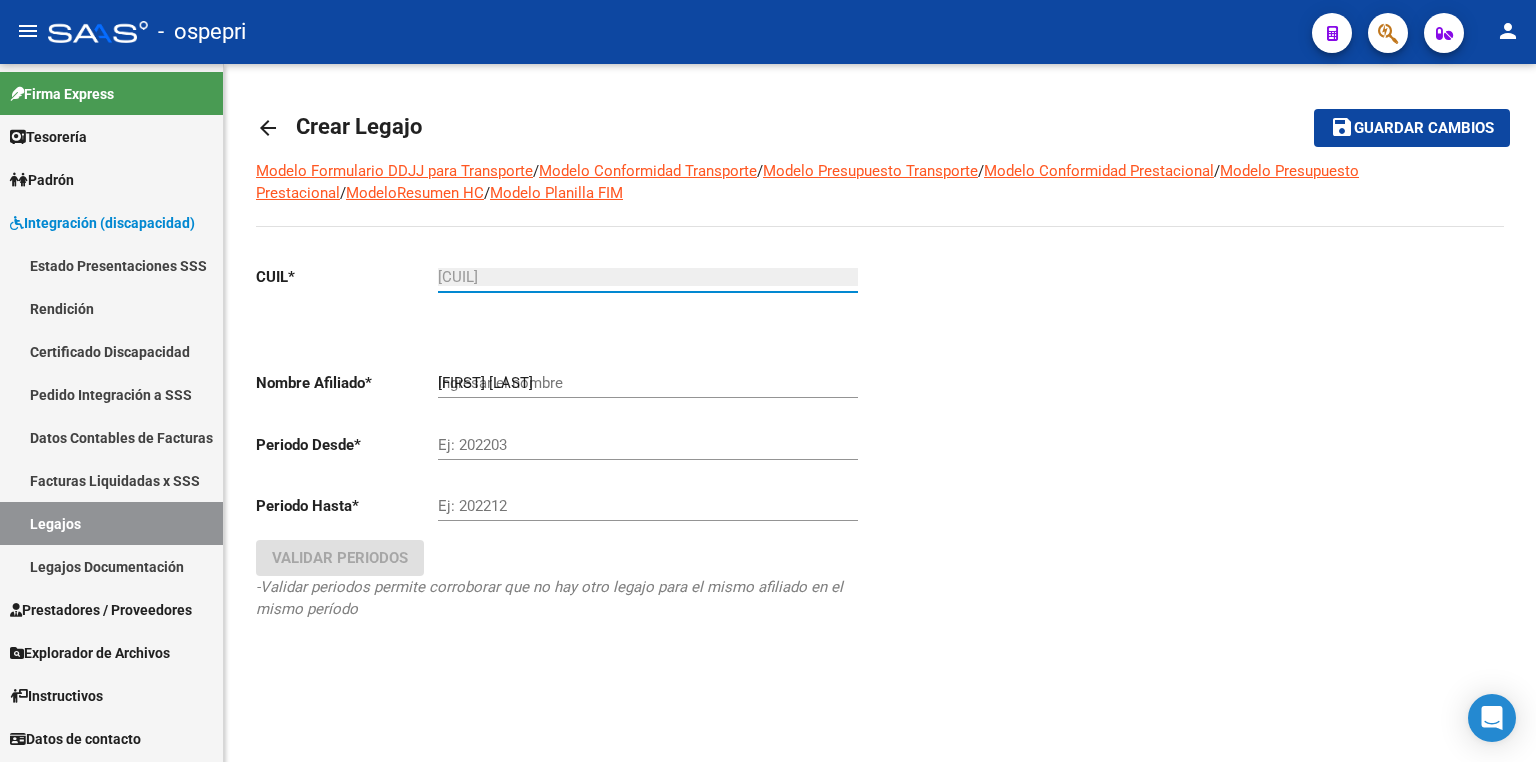type on "[CUIL]" 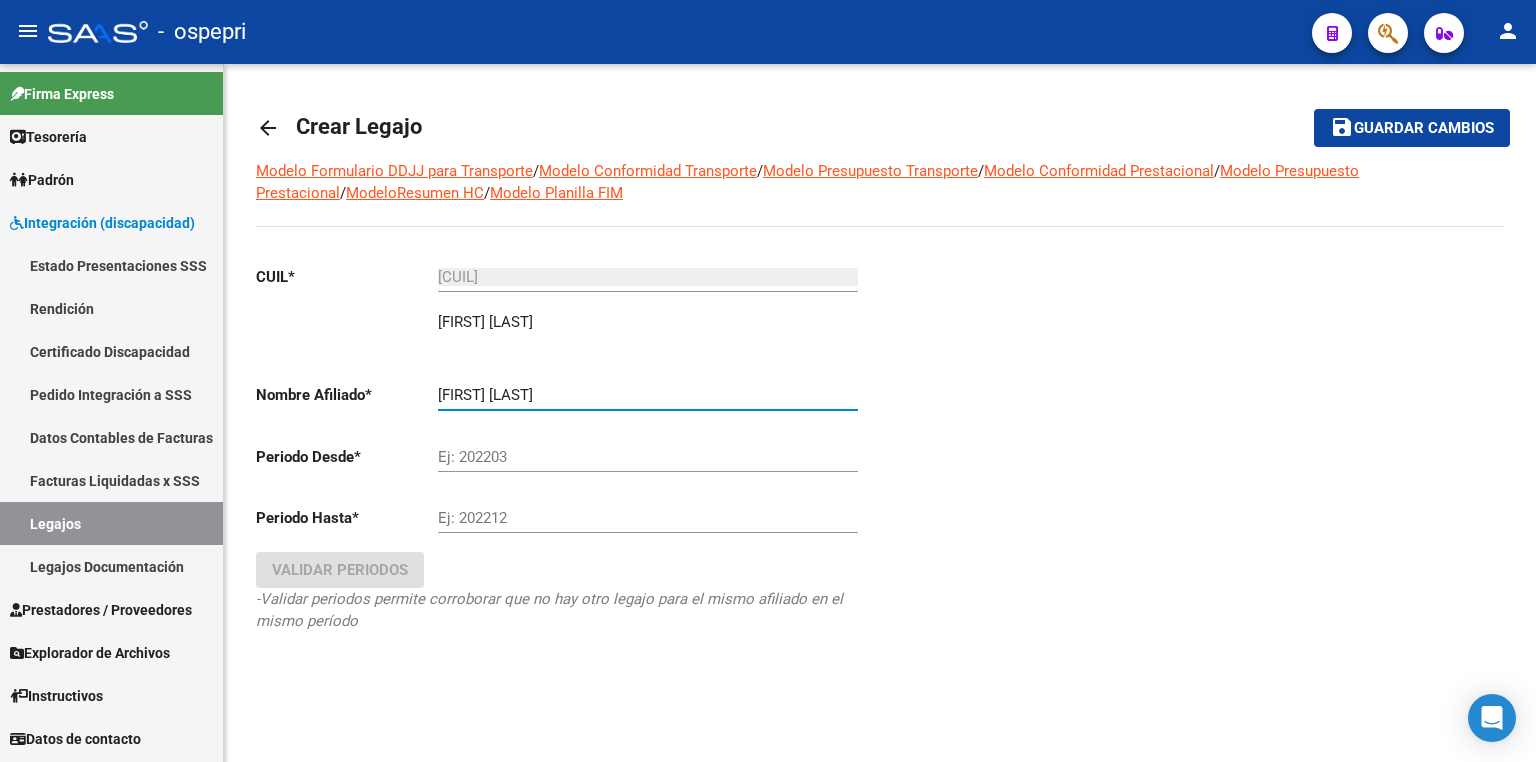 click on "Ej: 202203" at bounding box center (648, 457) 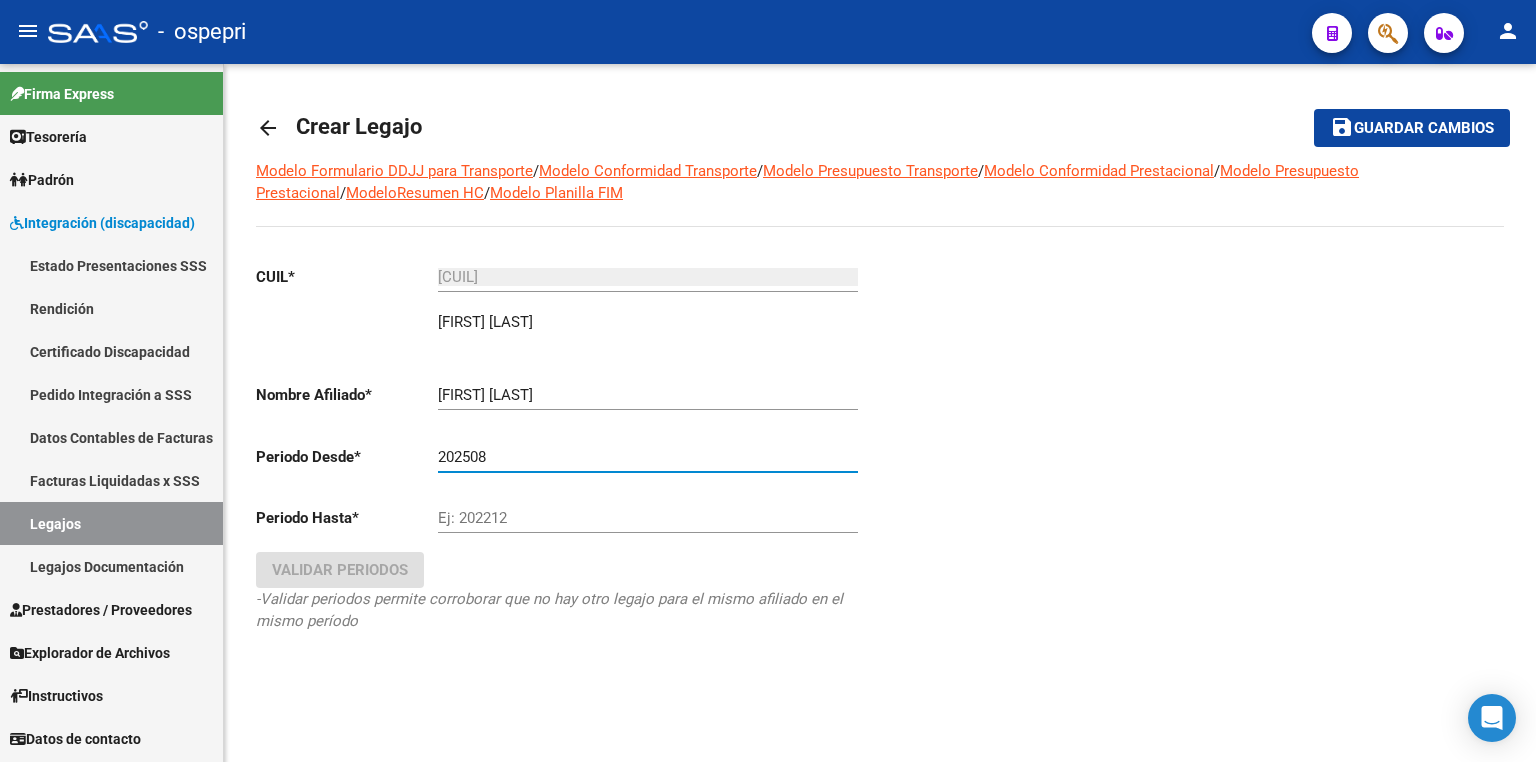 type on "202508" 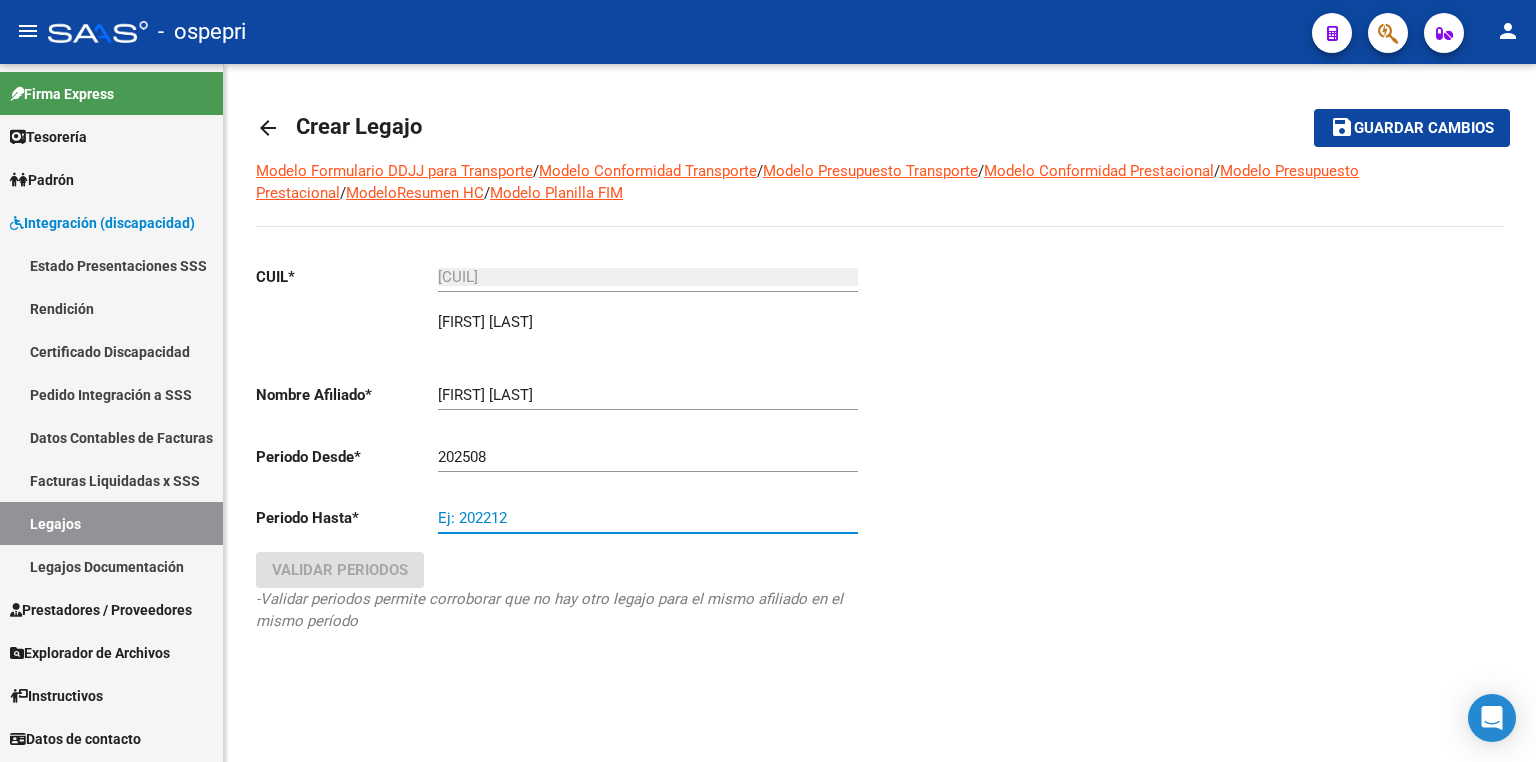 click on "Ej: 202212" at bounding box center (648, 518) 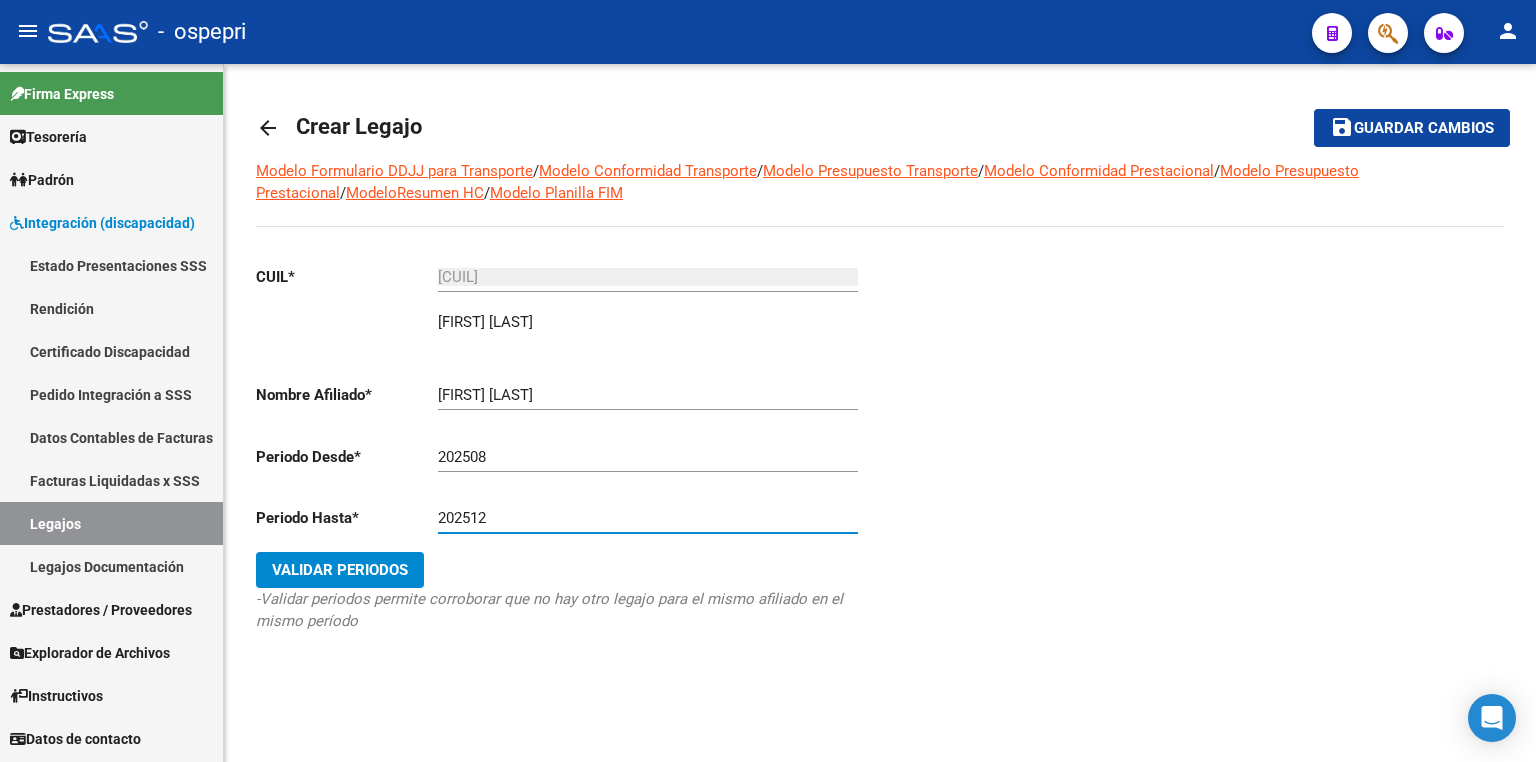 type on "202512" 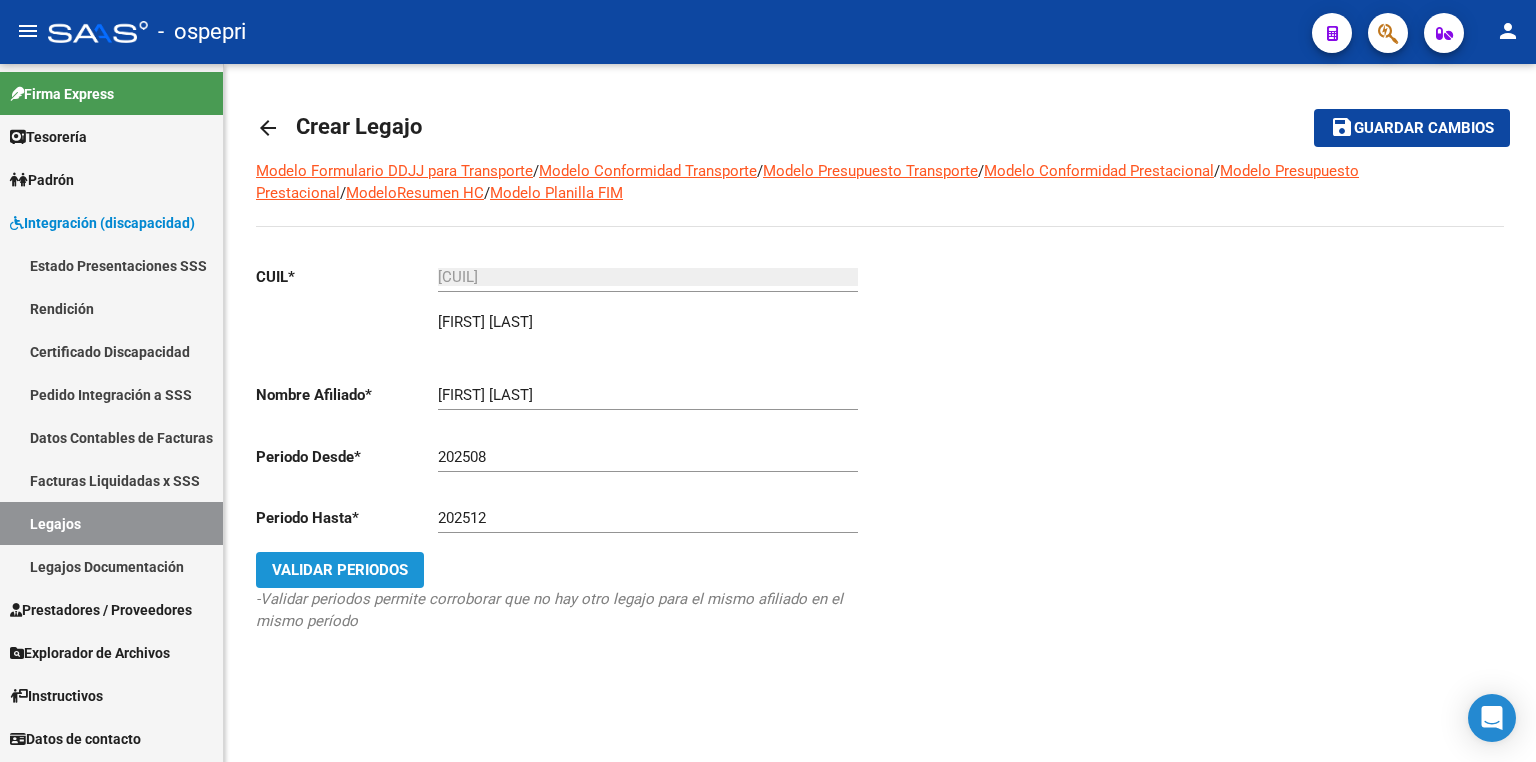 click on "Validar Periodos" 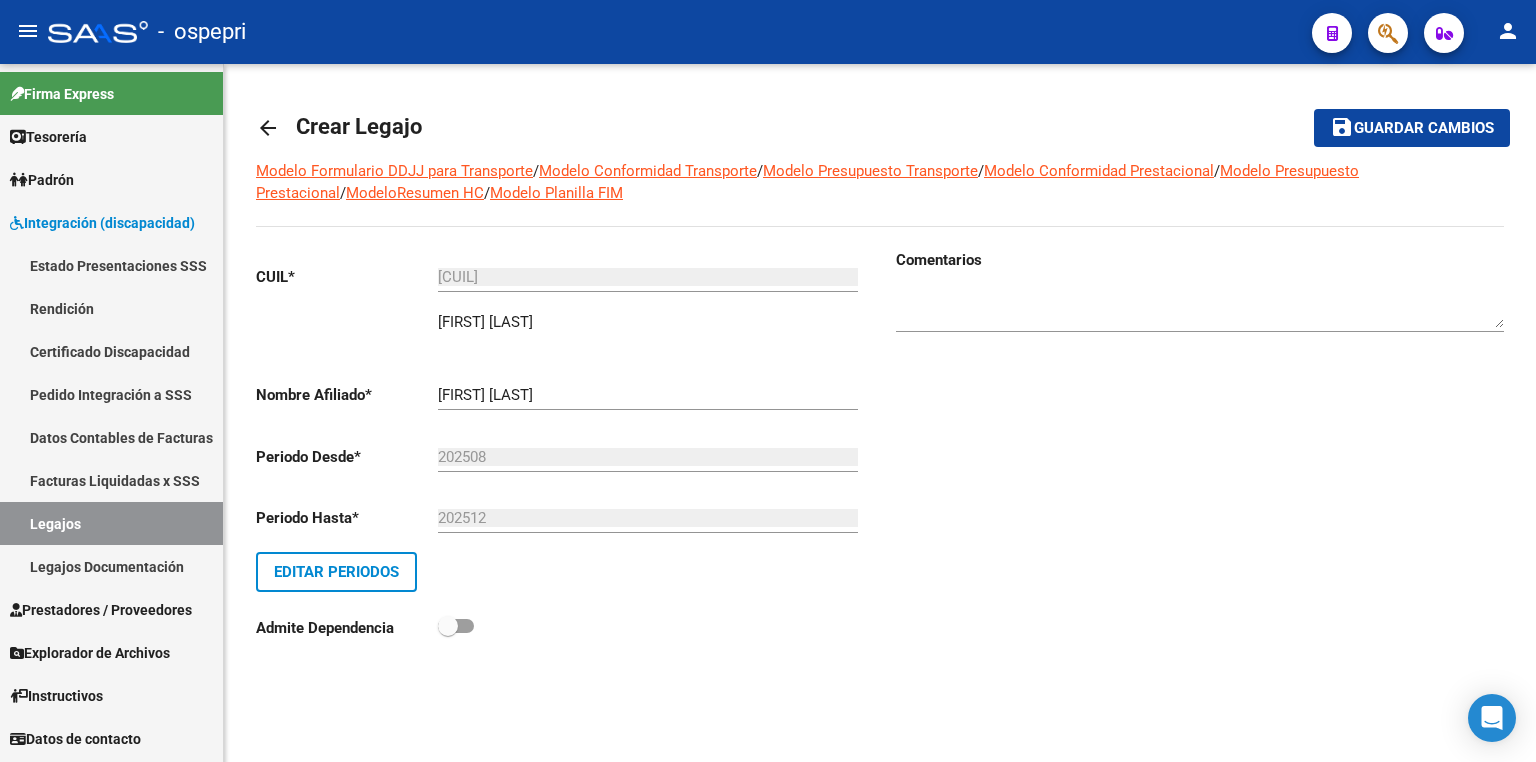 click on "Comentarios" 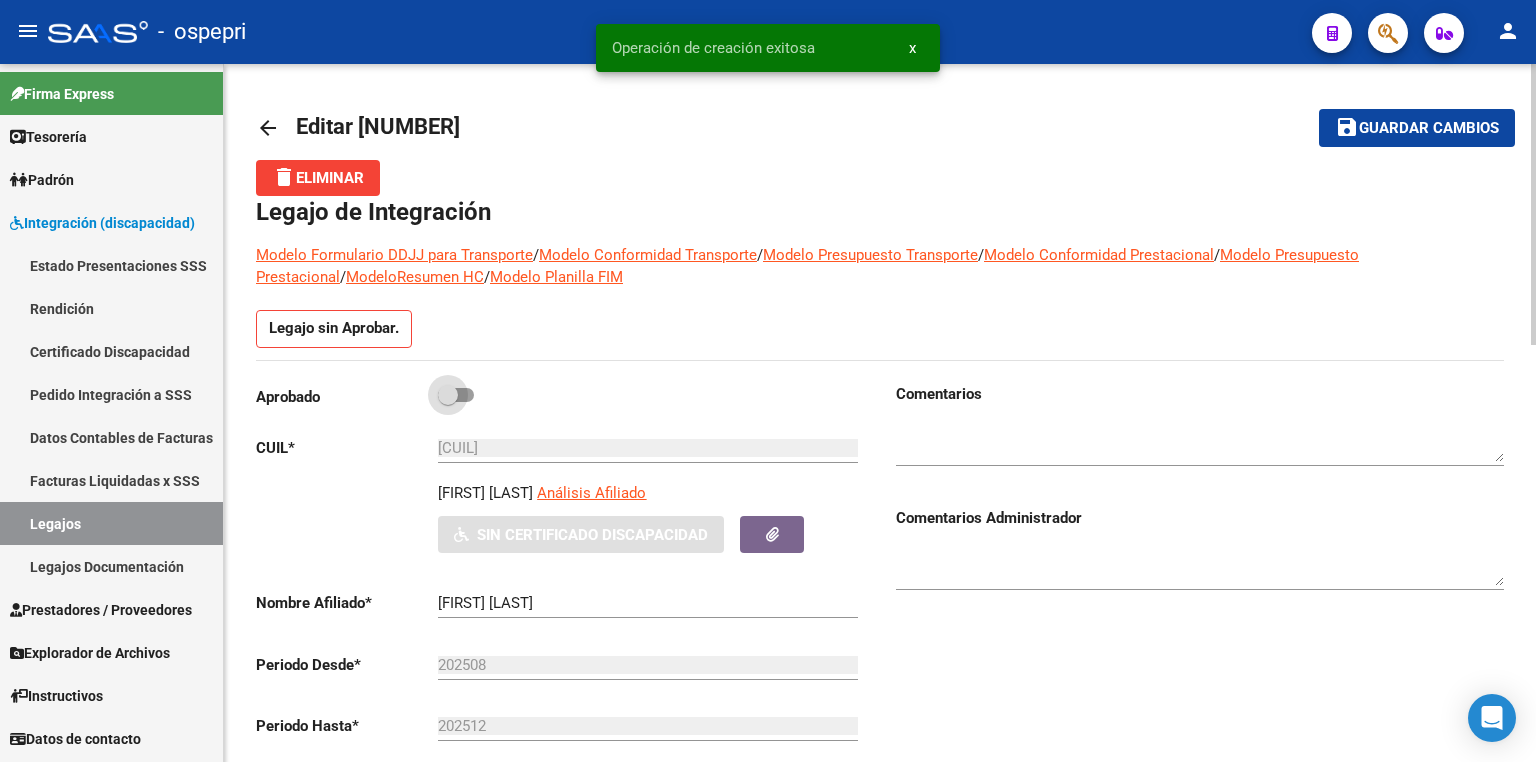 click at bounding box center (456, 395) 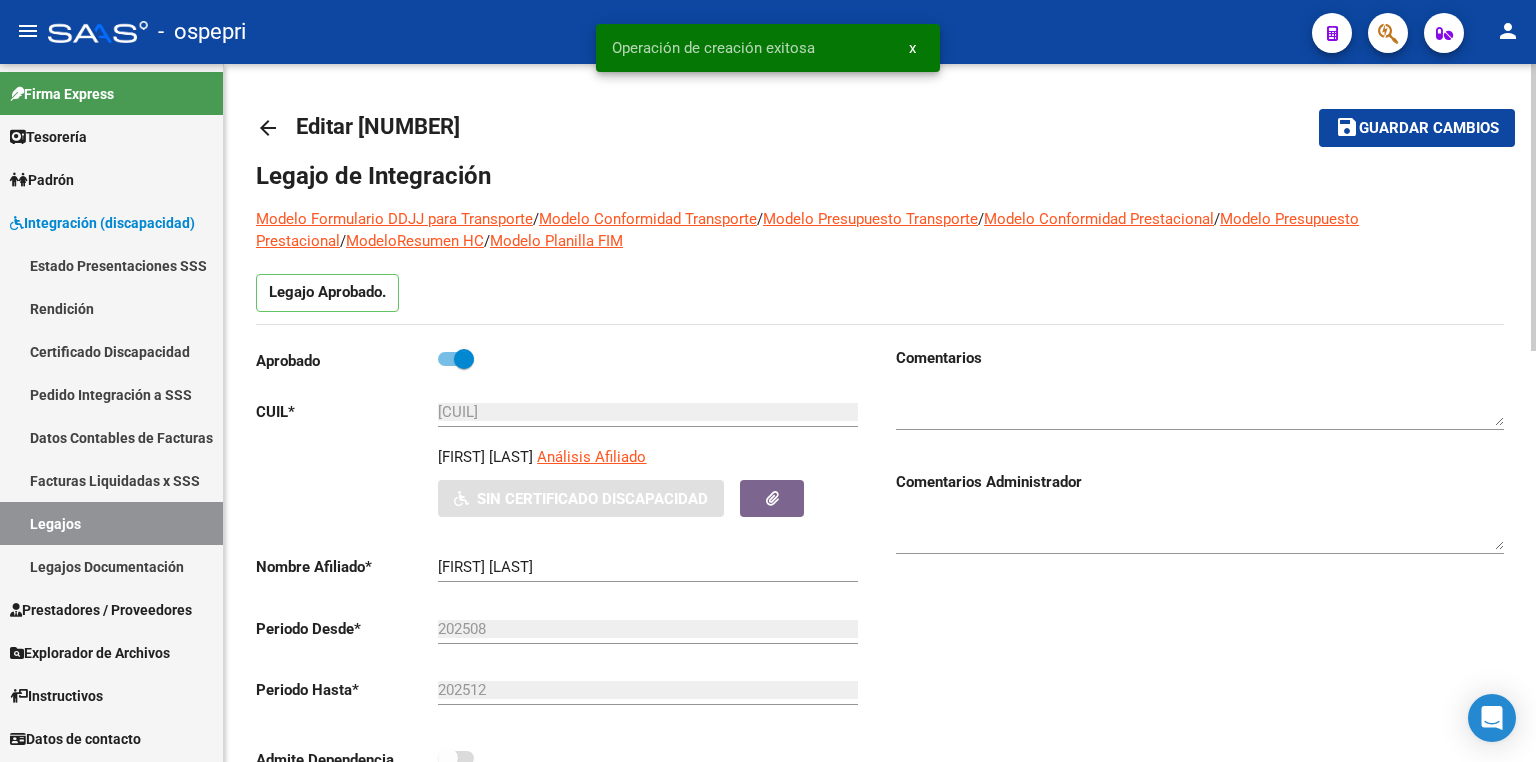 click at bounding box center [1200, 406] 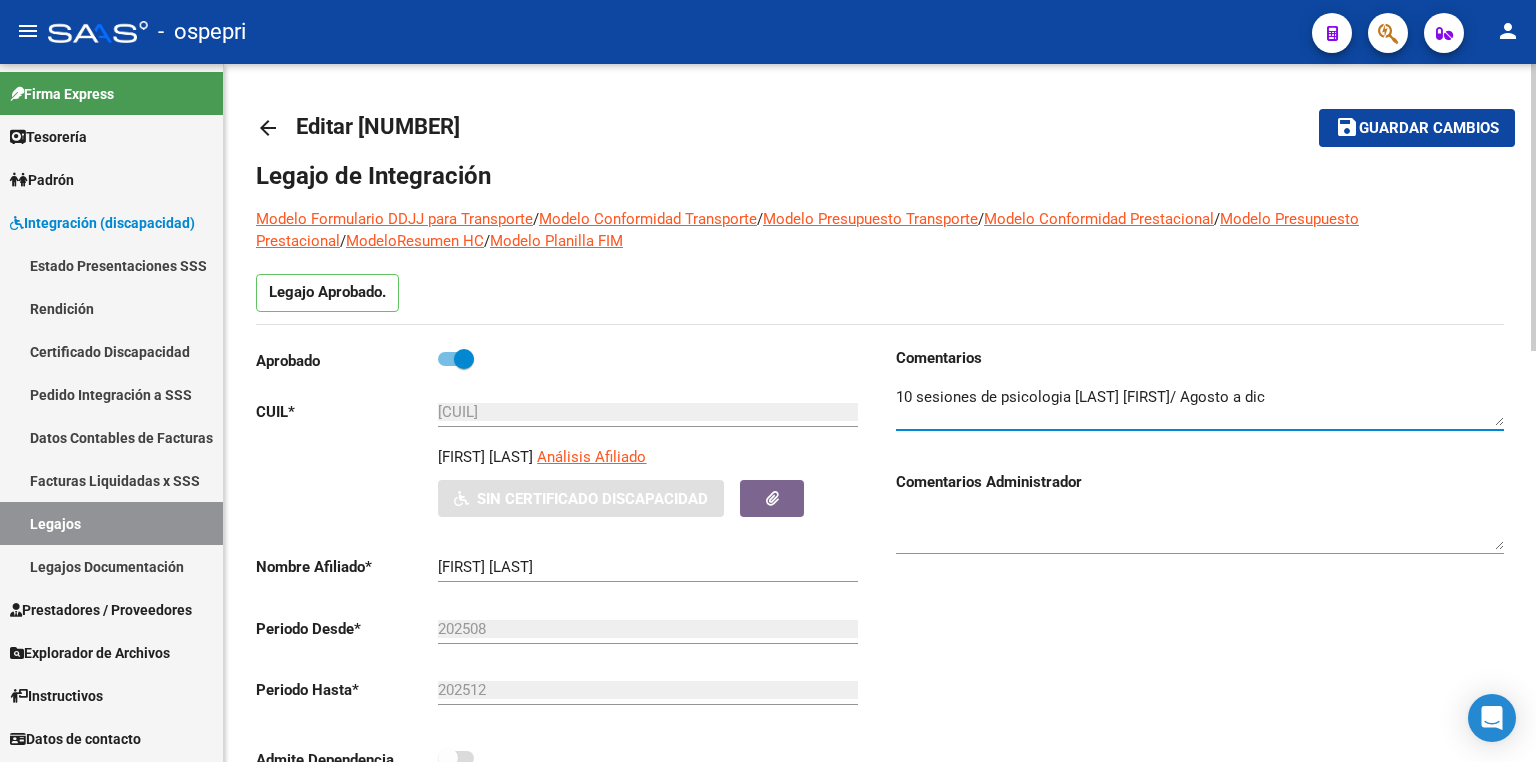 click at bounding box center (1200, 406) 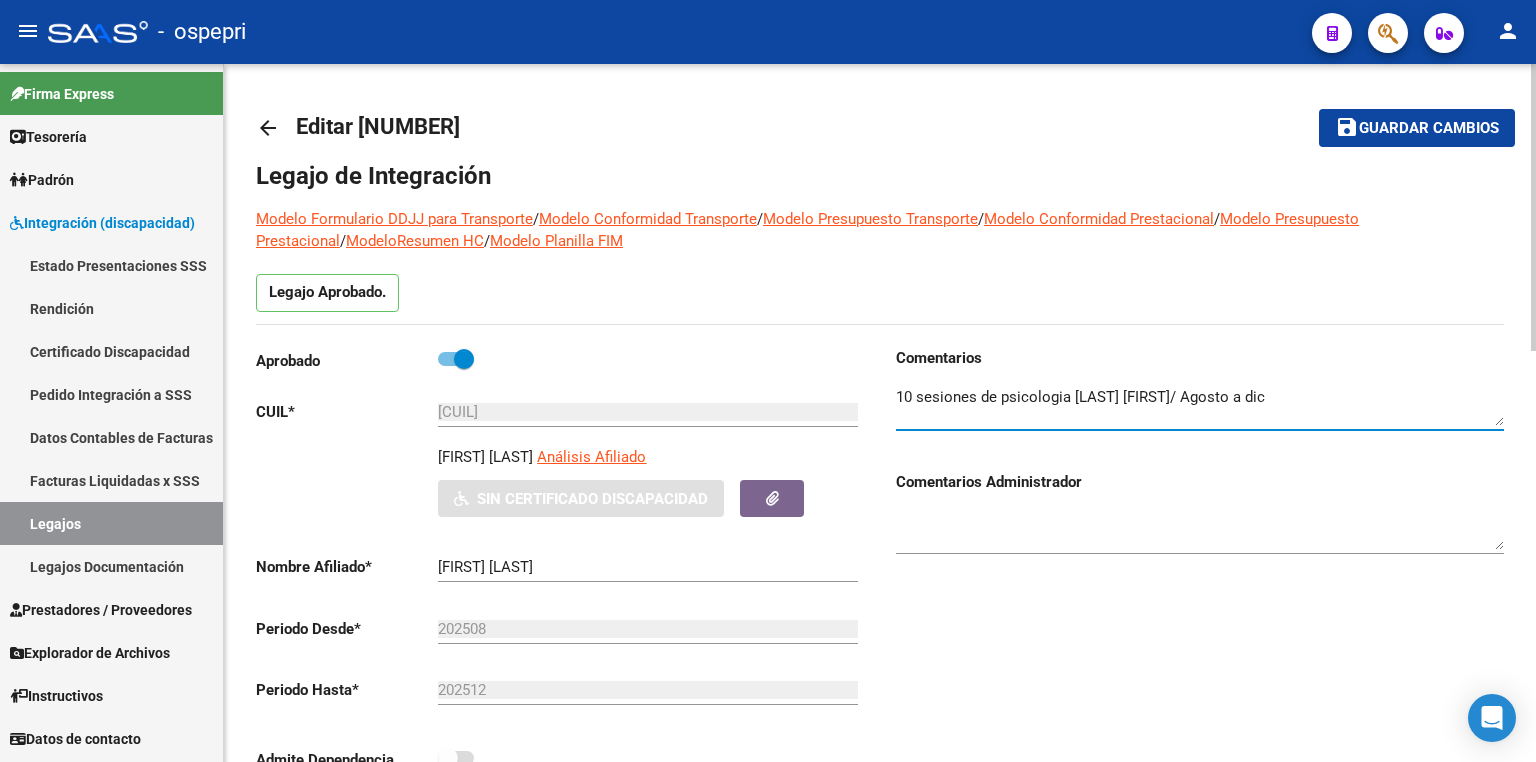type on "10 sesiones de psicologia [LAST] [FIRST]/ Agosto a dic" 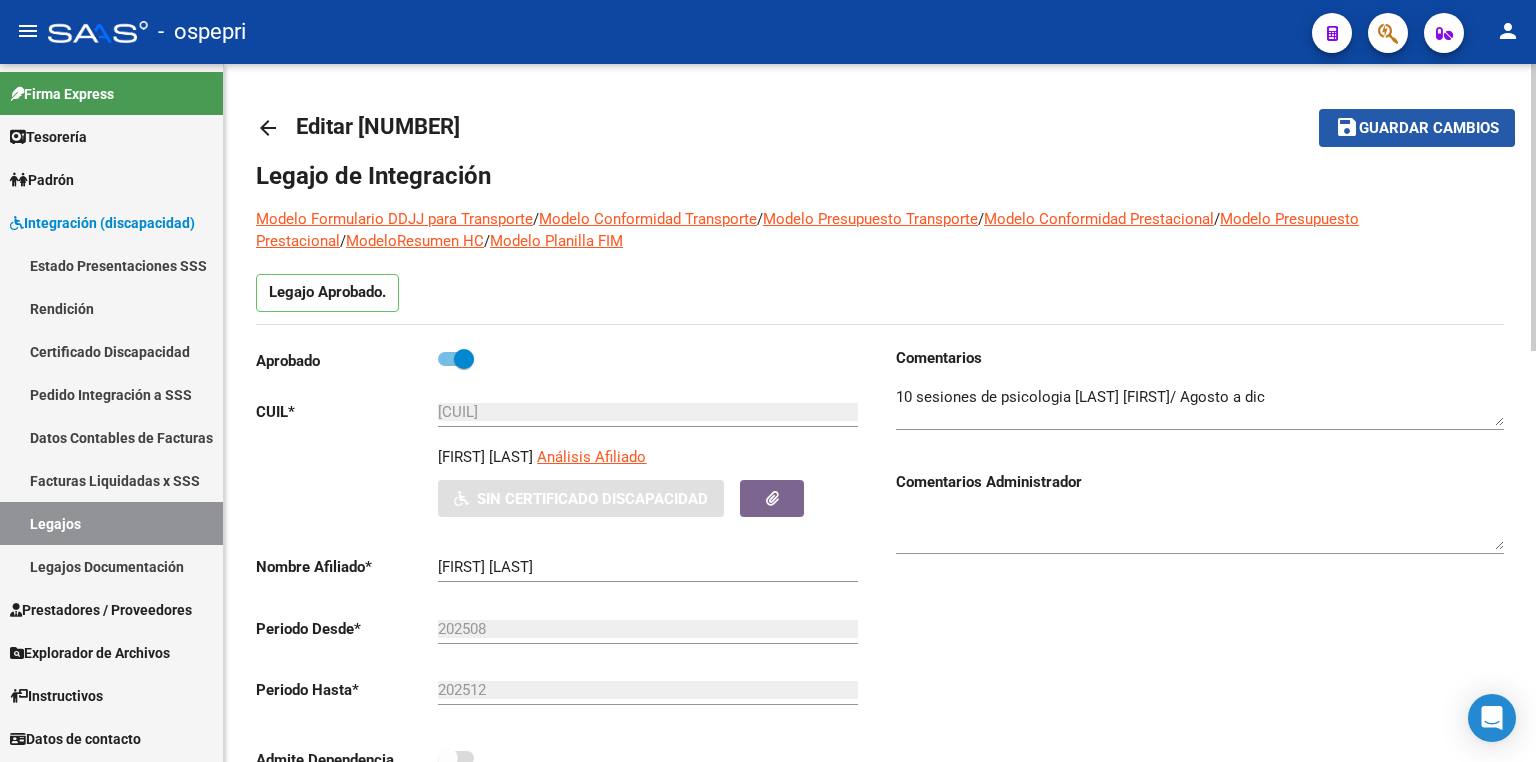 click on "Guardar cambios" 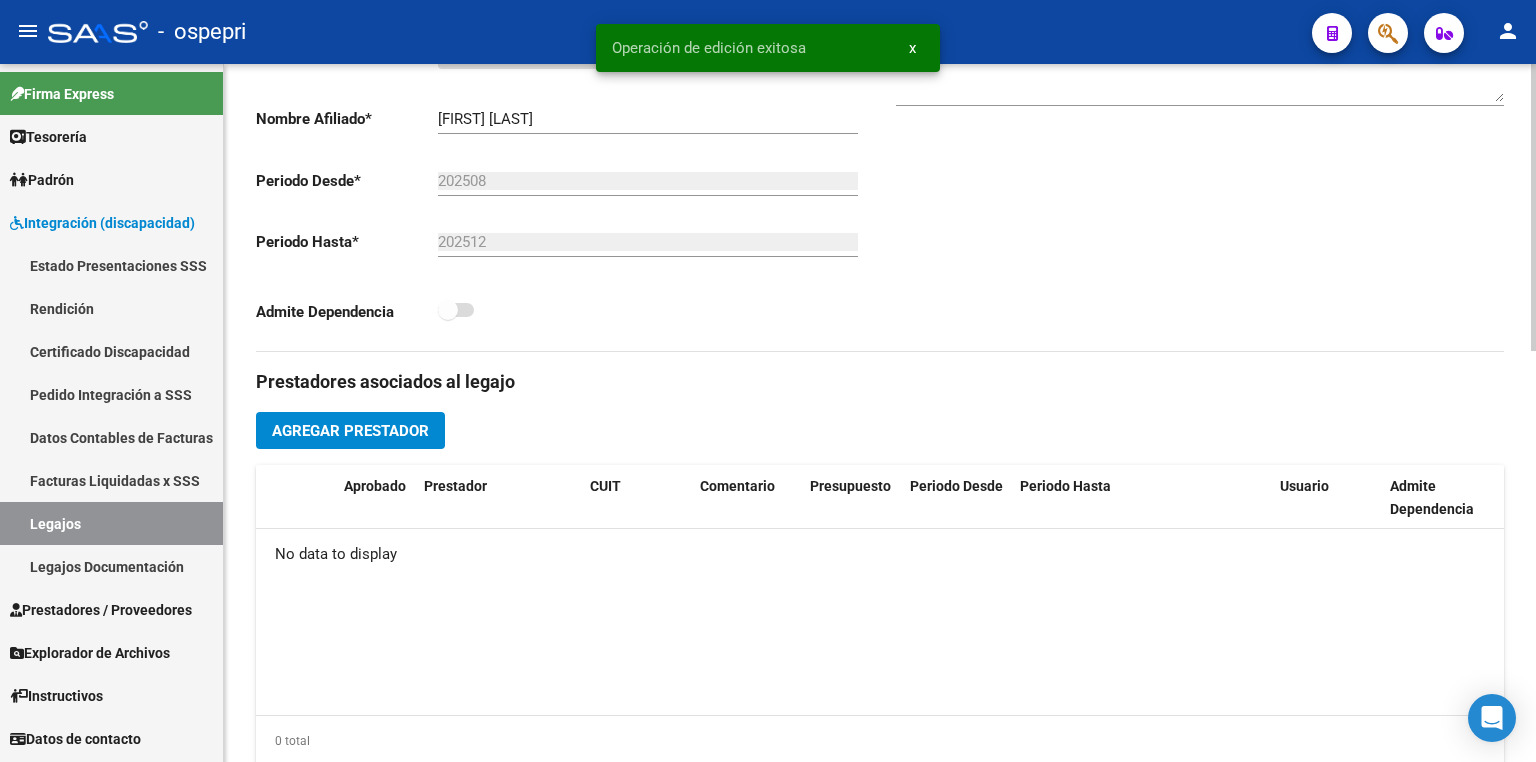 scroll, scrollTop: 400, scrollLeft: 0, axis: vertical 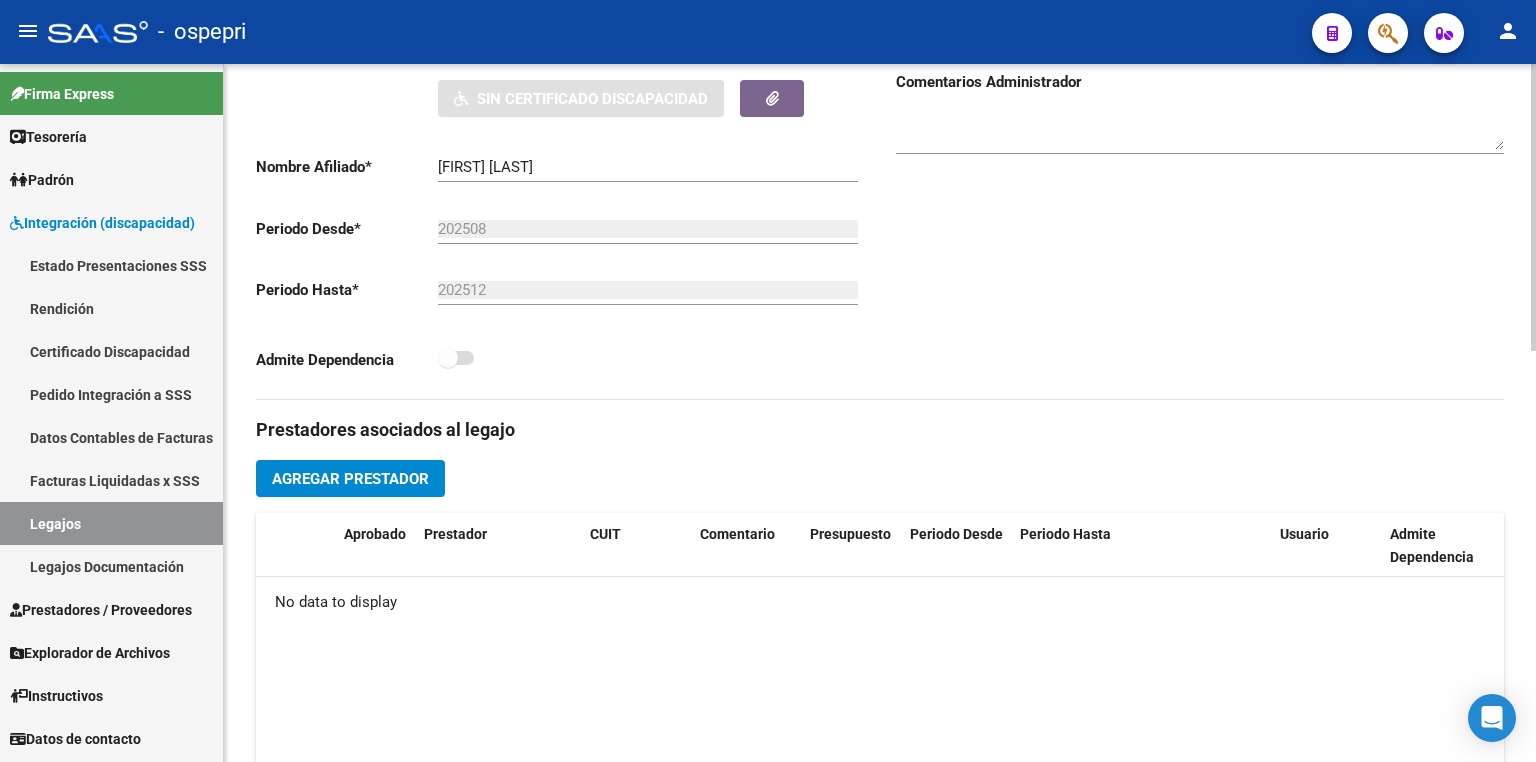 click on "Agregar Prestador" 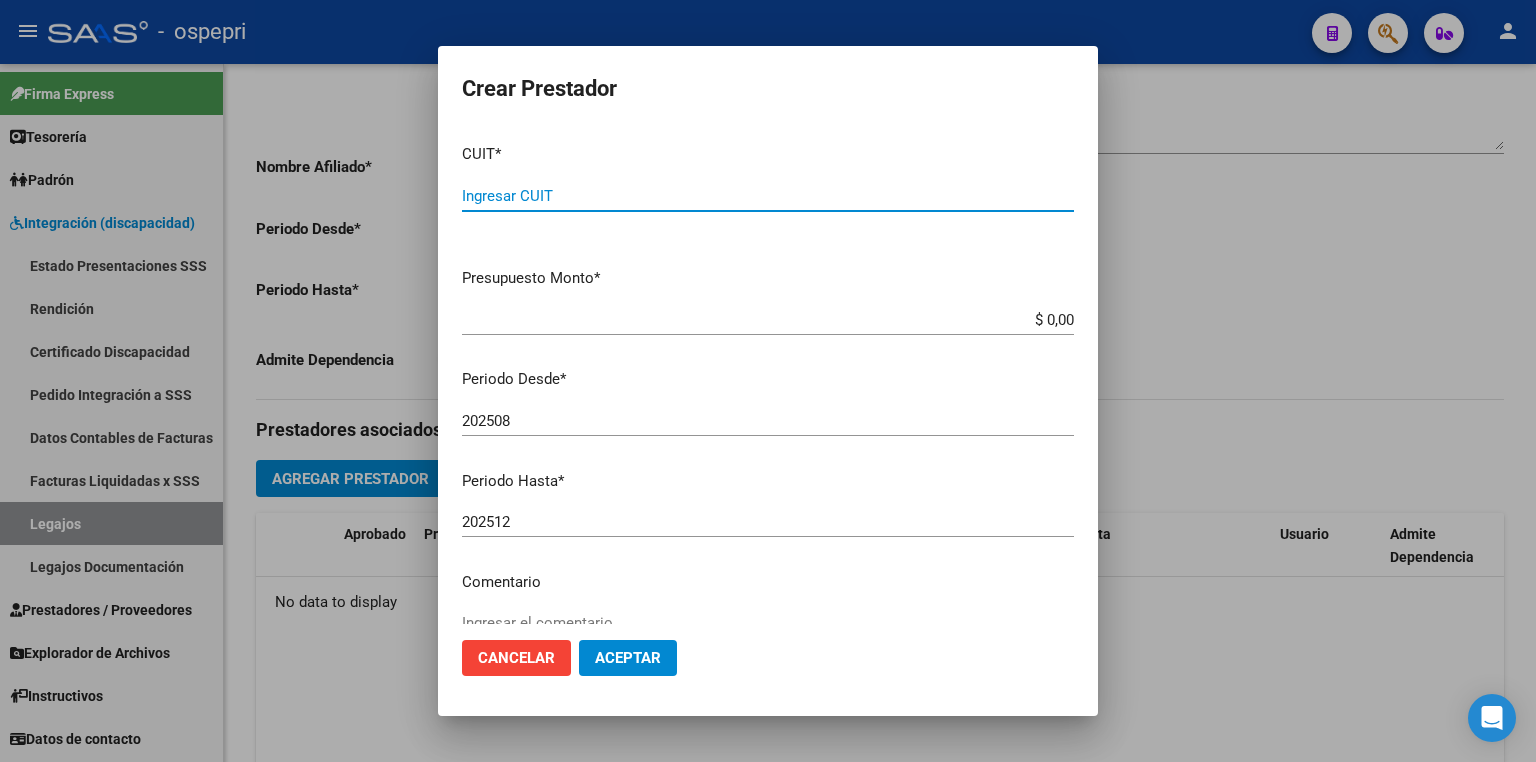 paste on "[CUIL]" 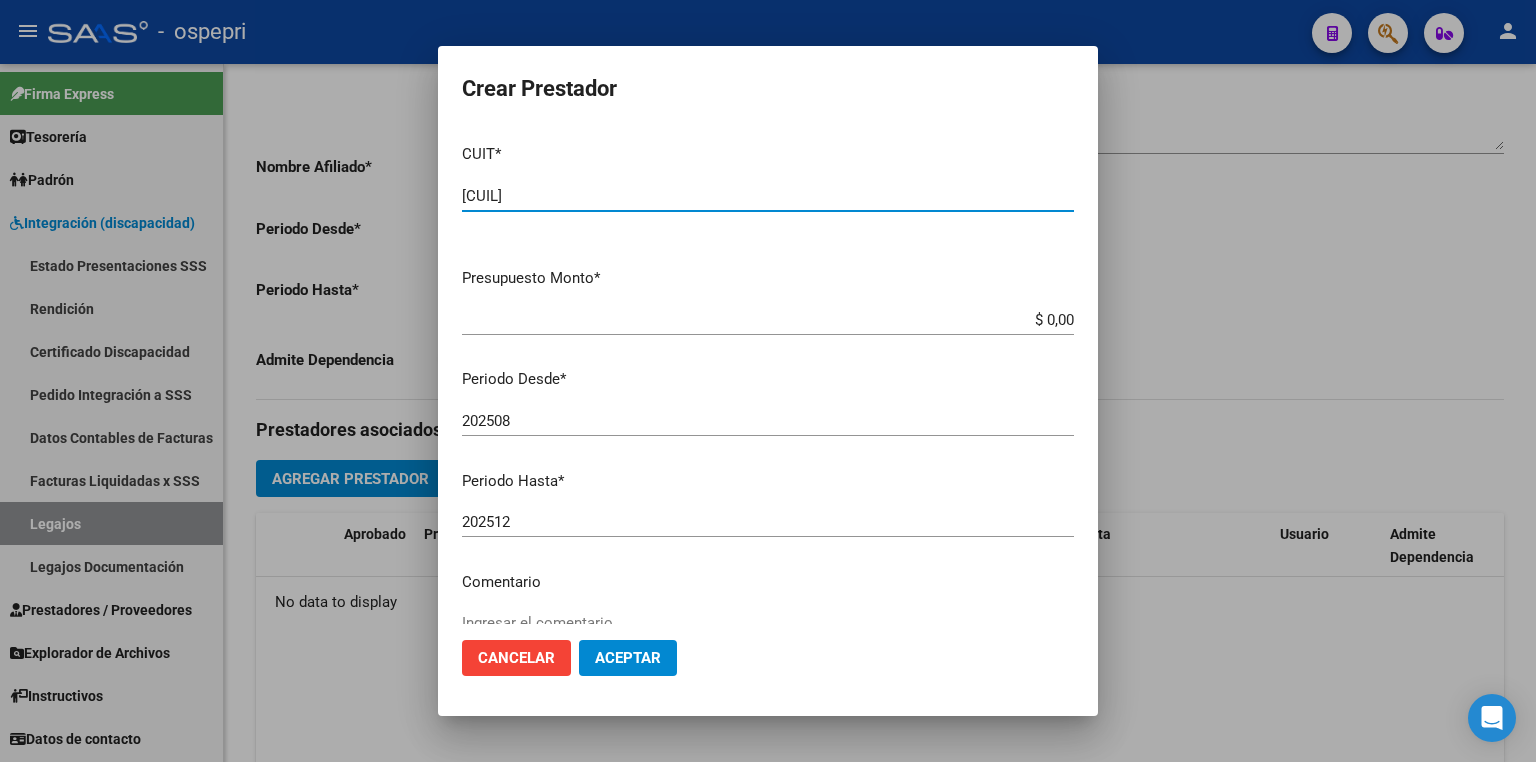 type on "[CUIL]" 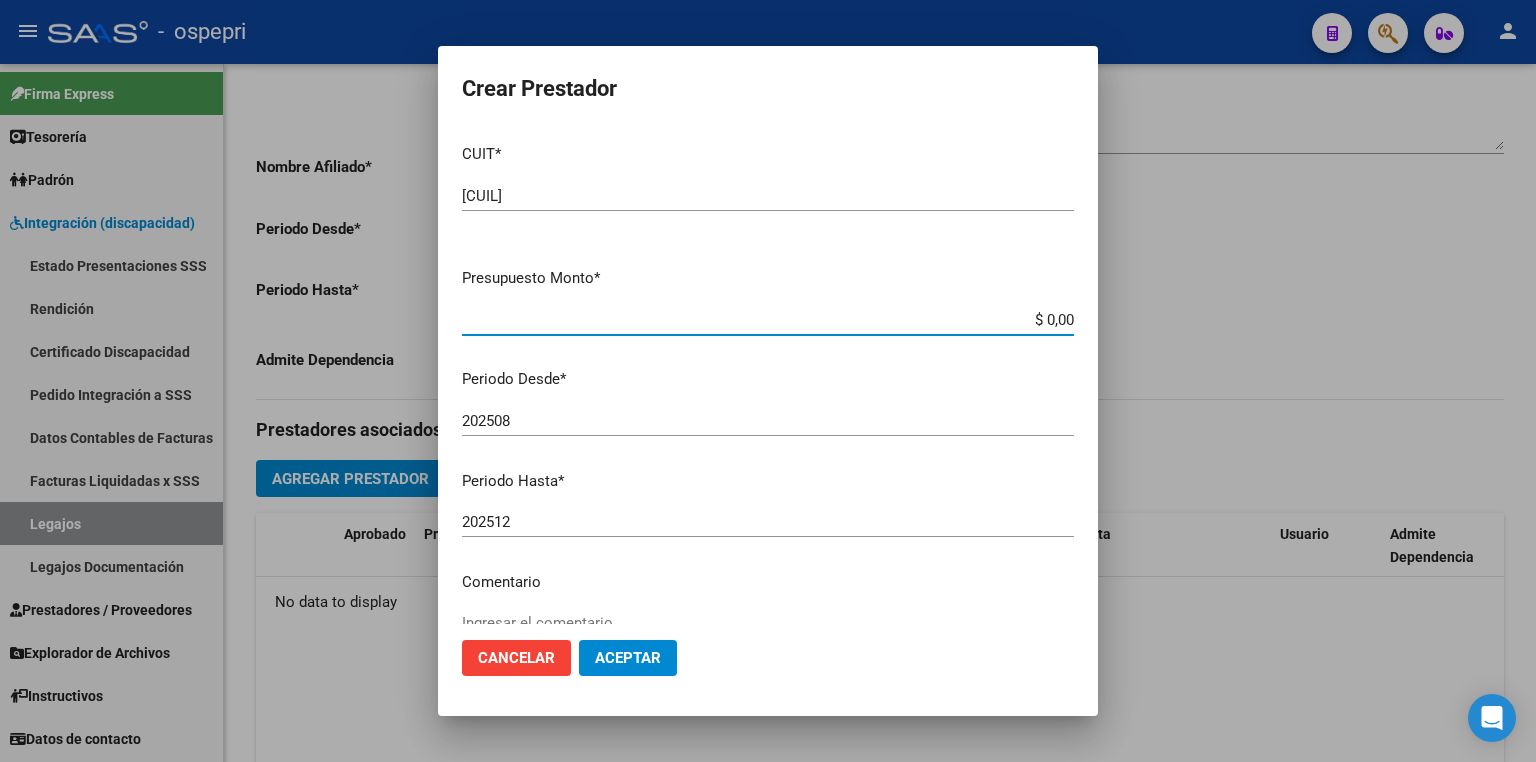 drag, startPoint x: 996, startPoint y: 323, endPoint x: 1230, endPoint y: 324, distance: 234.00214 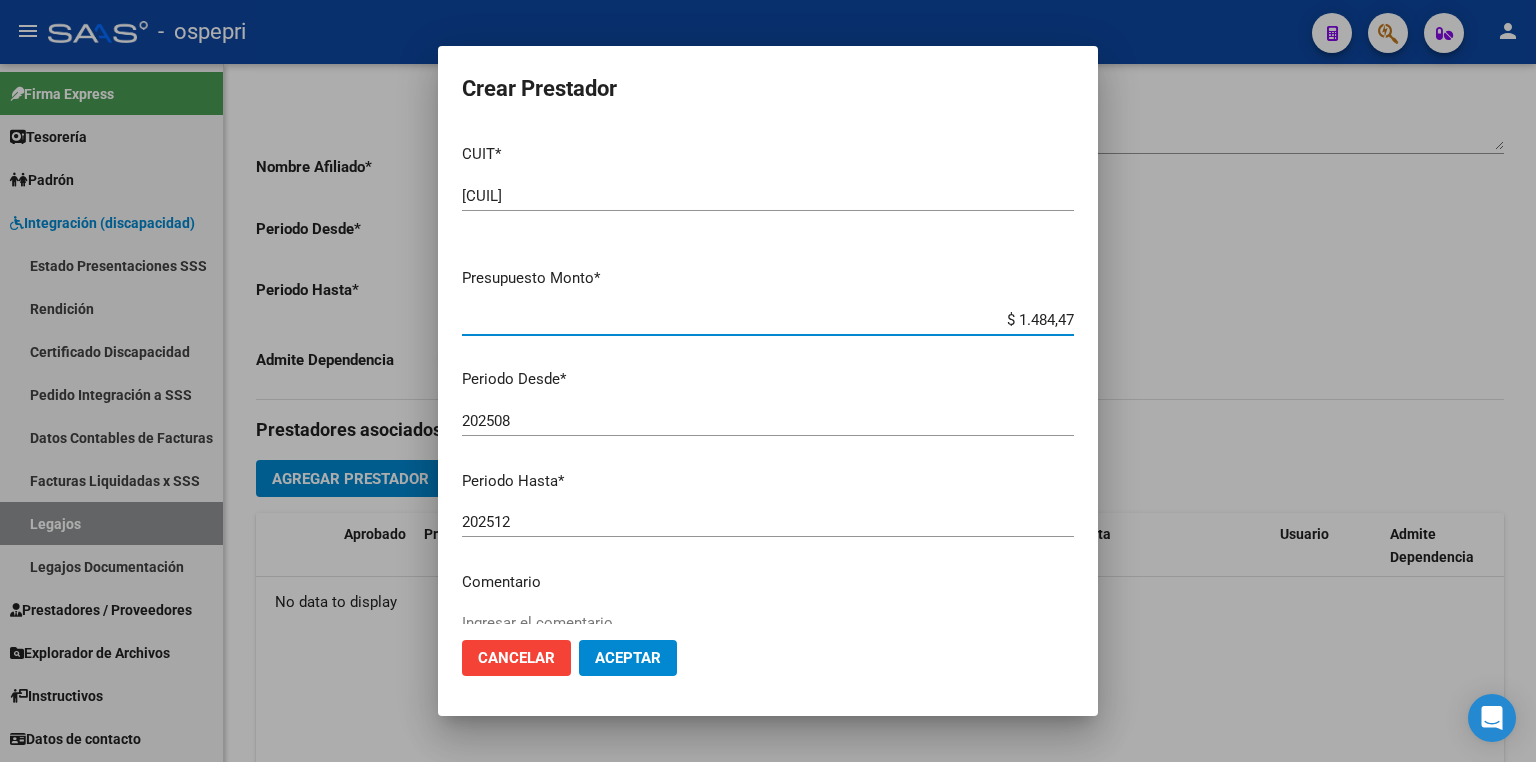 type on "$ 14.844,73" 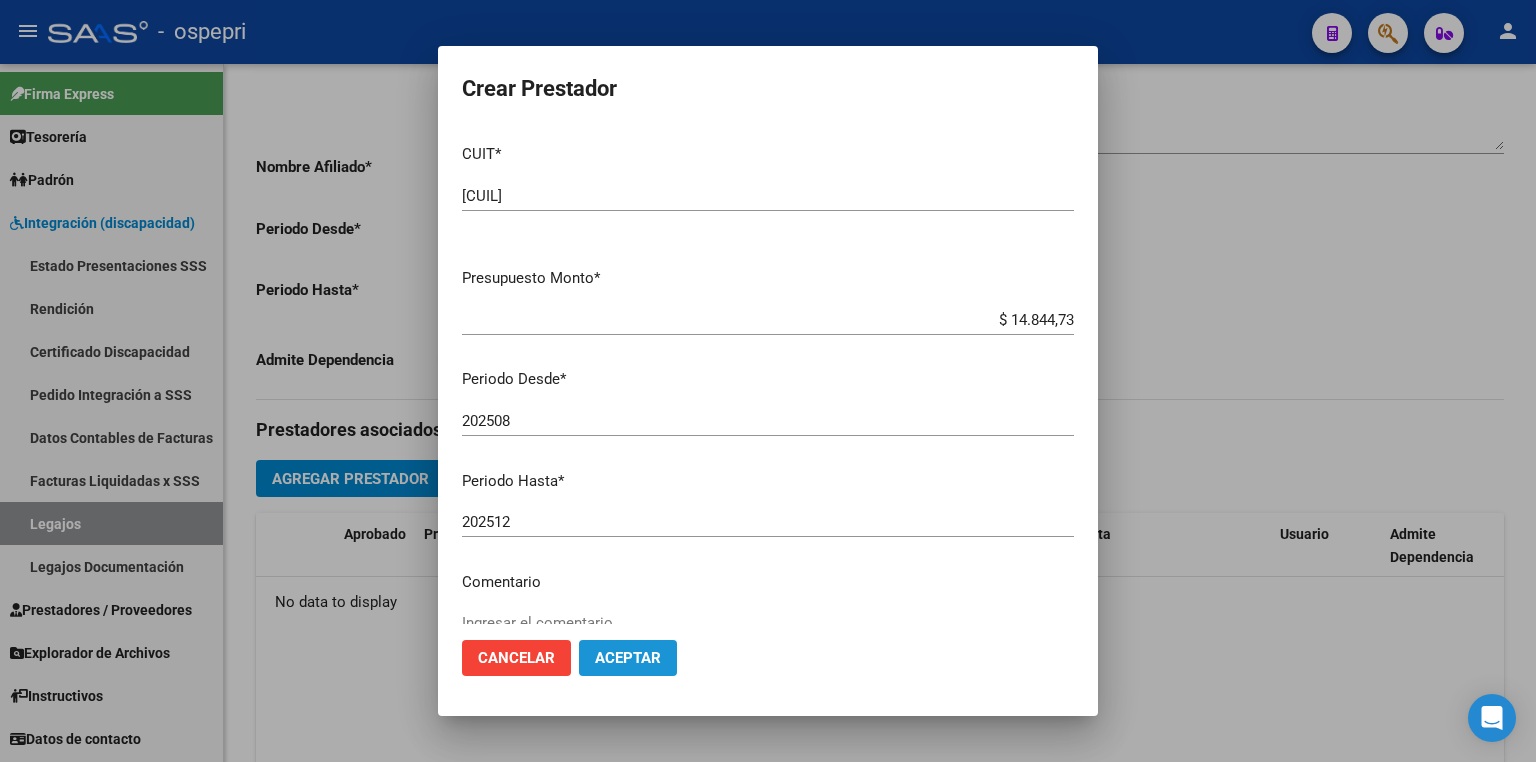 click on "Aceptar" 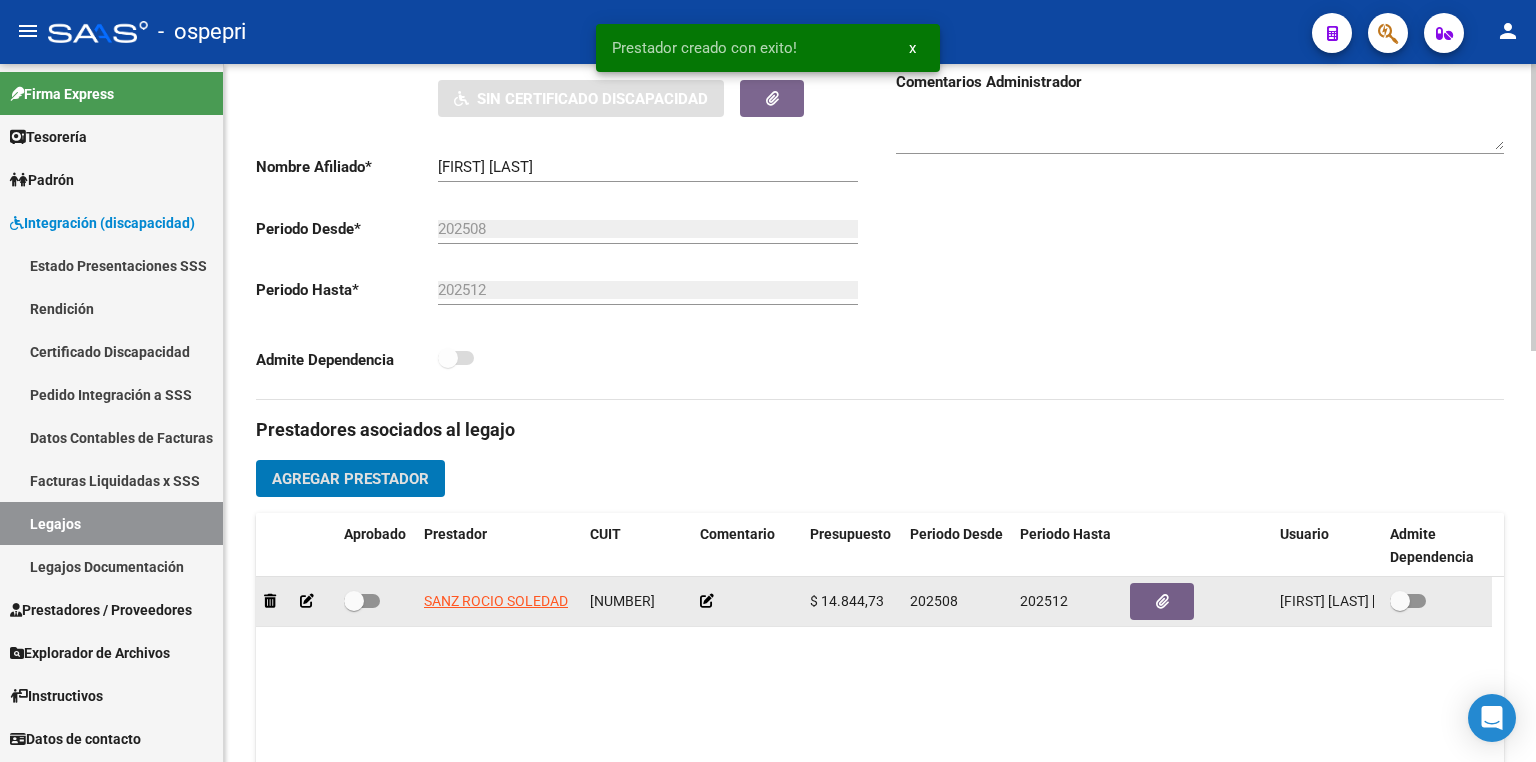 click at bounding box center [362, 601] 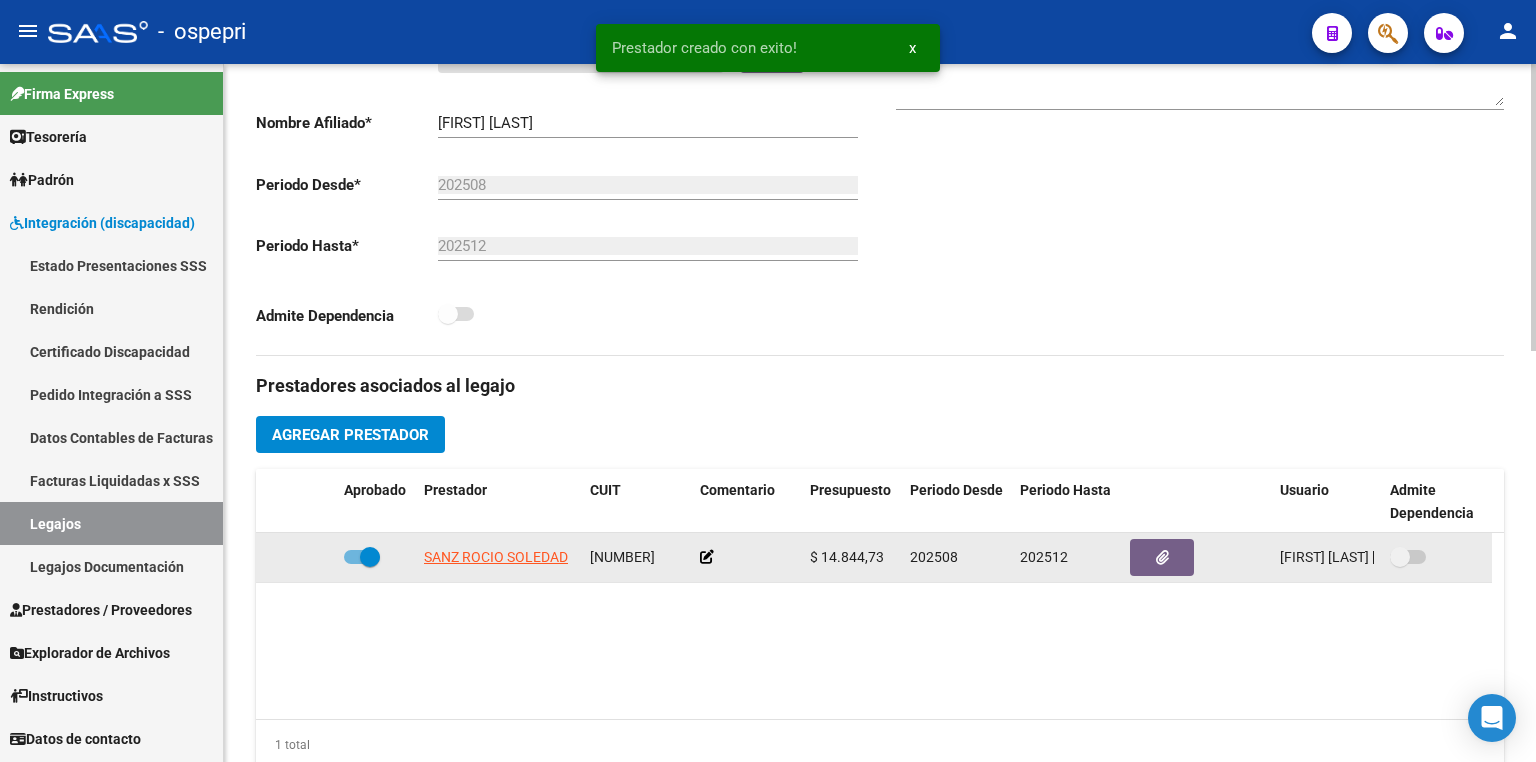 scroll, scrollTop: 439, scrollLeft: 0, axis: vertical 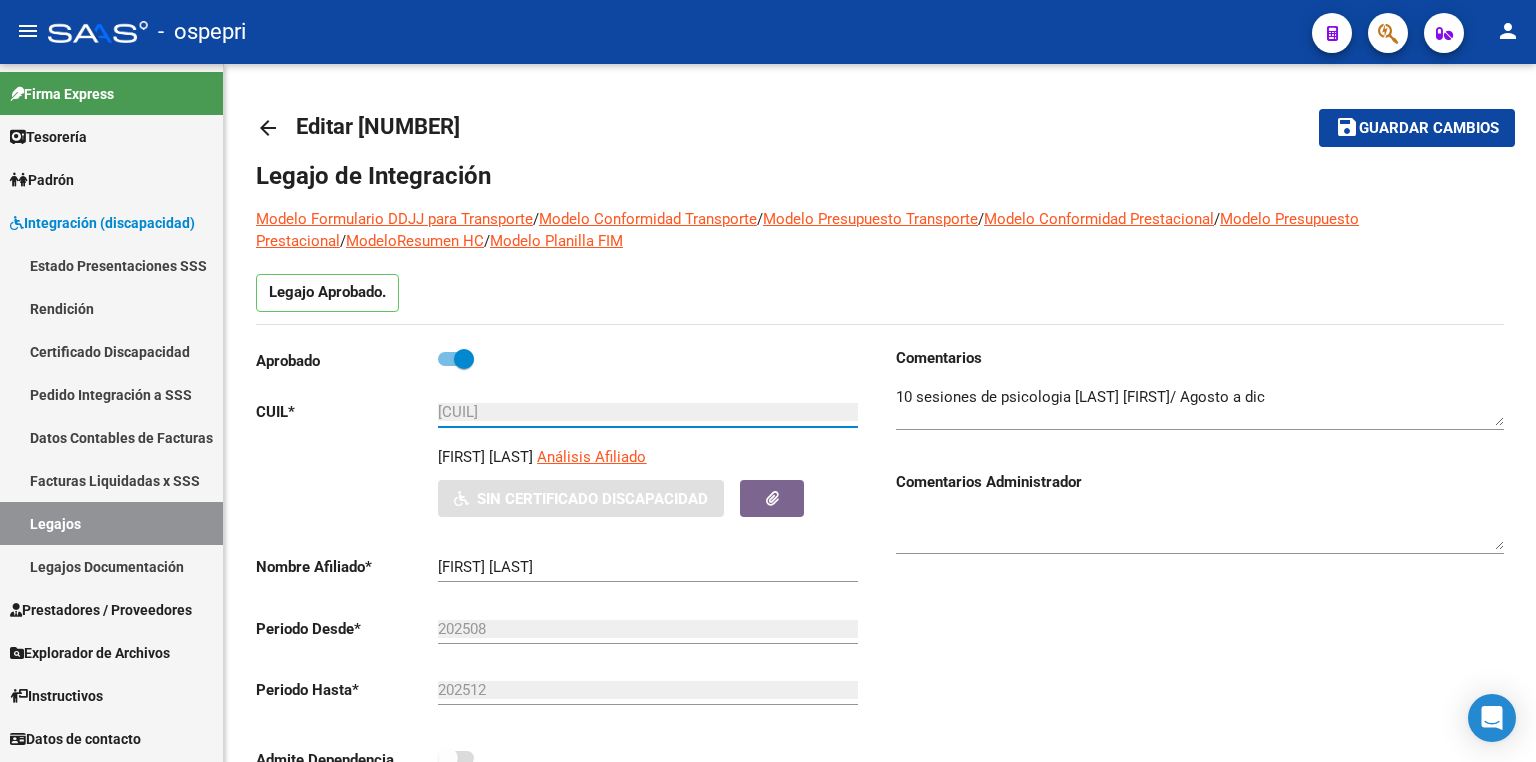 drag, startPoint x: 557, startPoint y: 415, endPoint x: 210, endPoint y: 419, distance: 347.02304 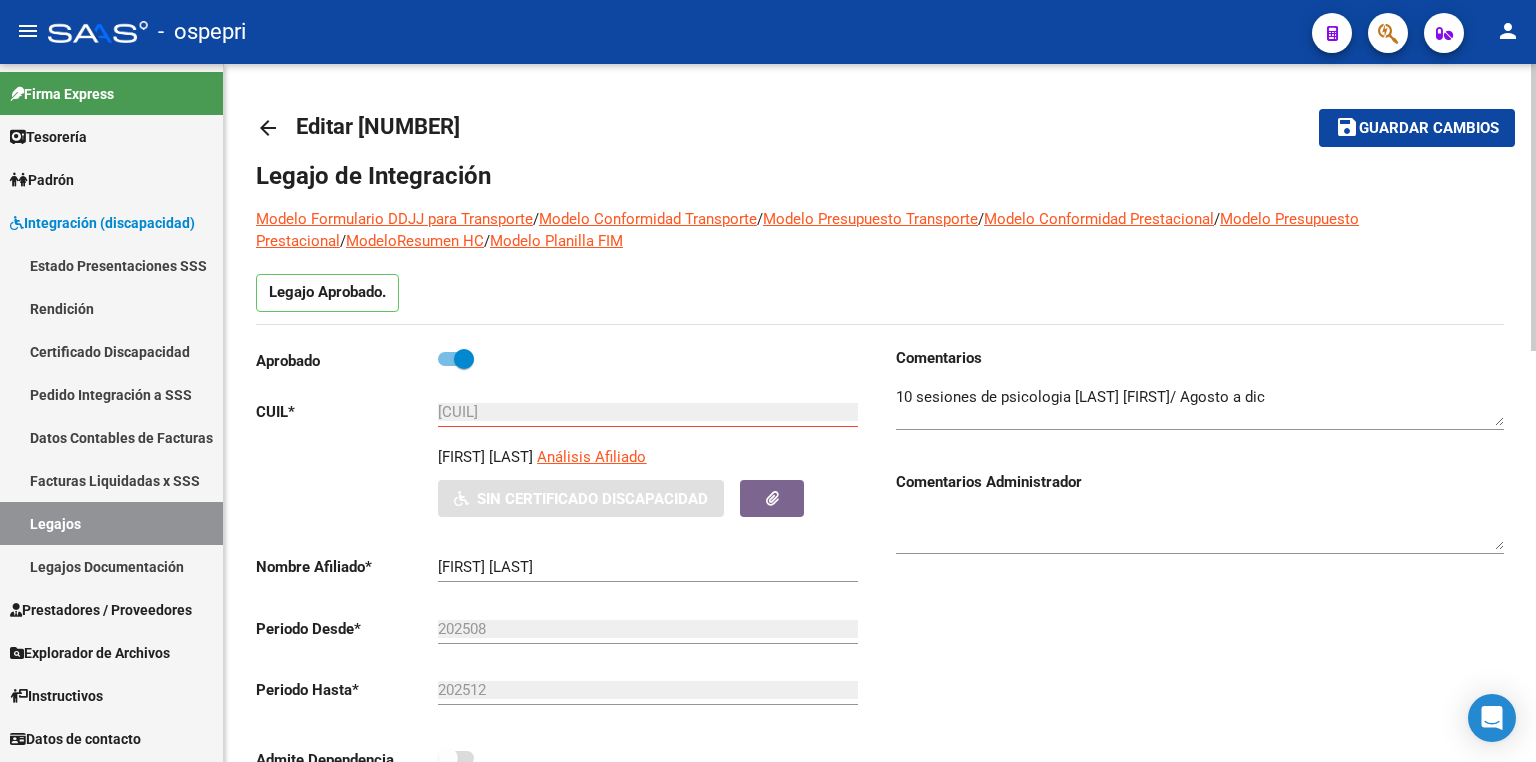 click on "Comentarios                                  Comentarios Administrador" 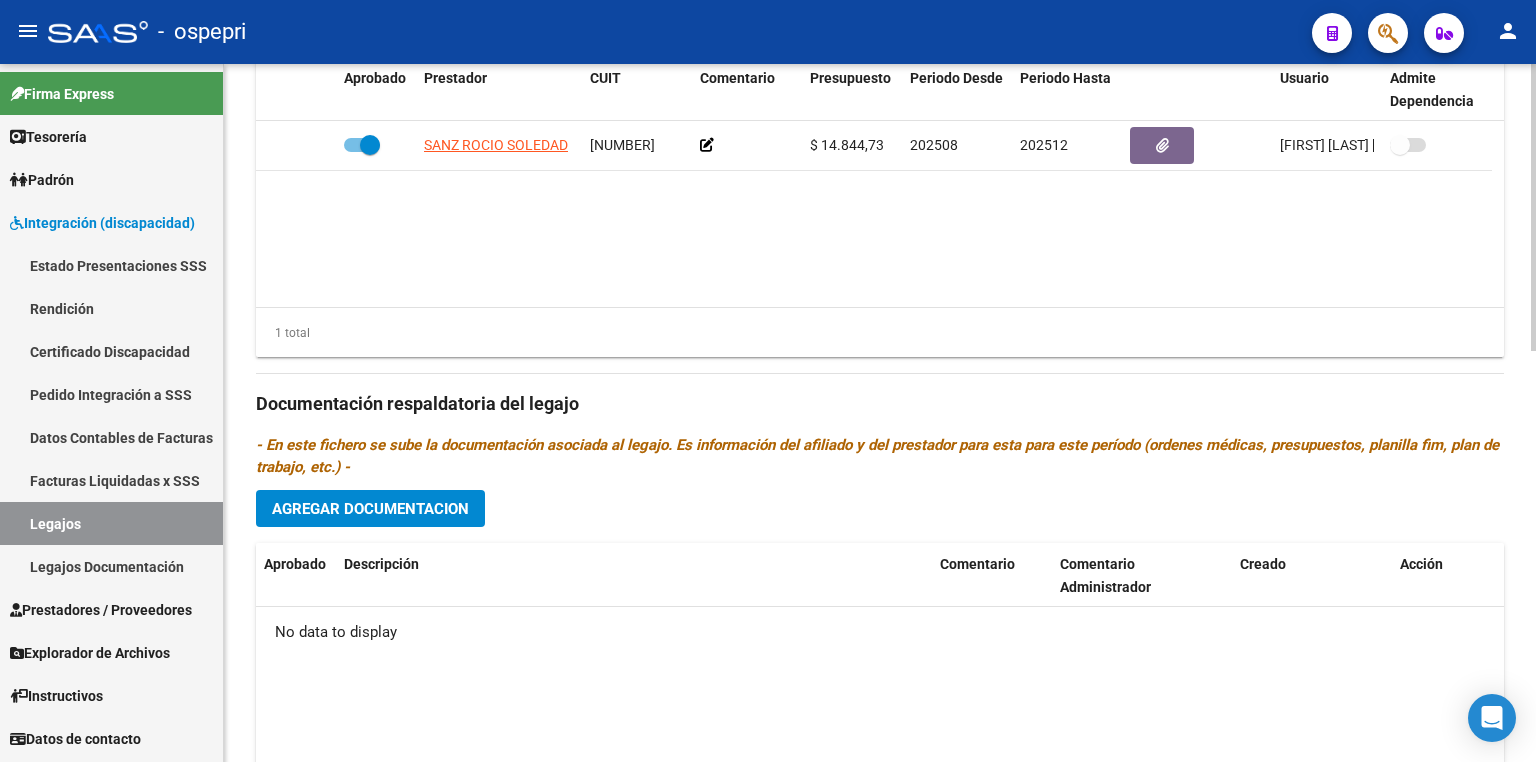 scroll, scrollTop: 999, scrollLeft: 0, axis: vertical 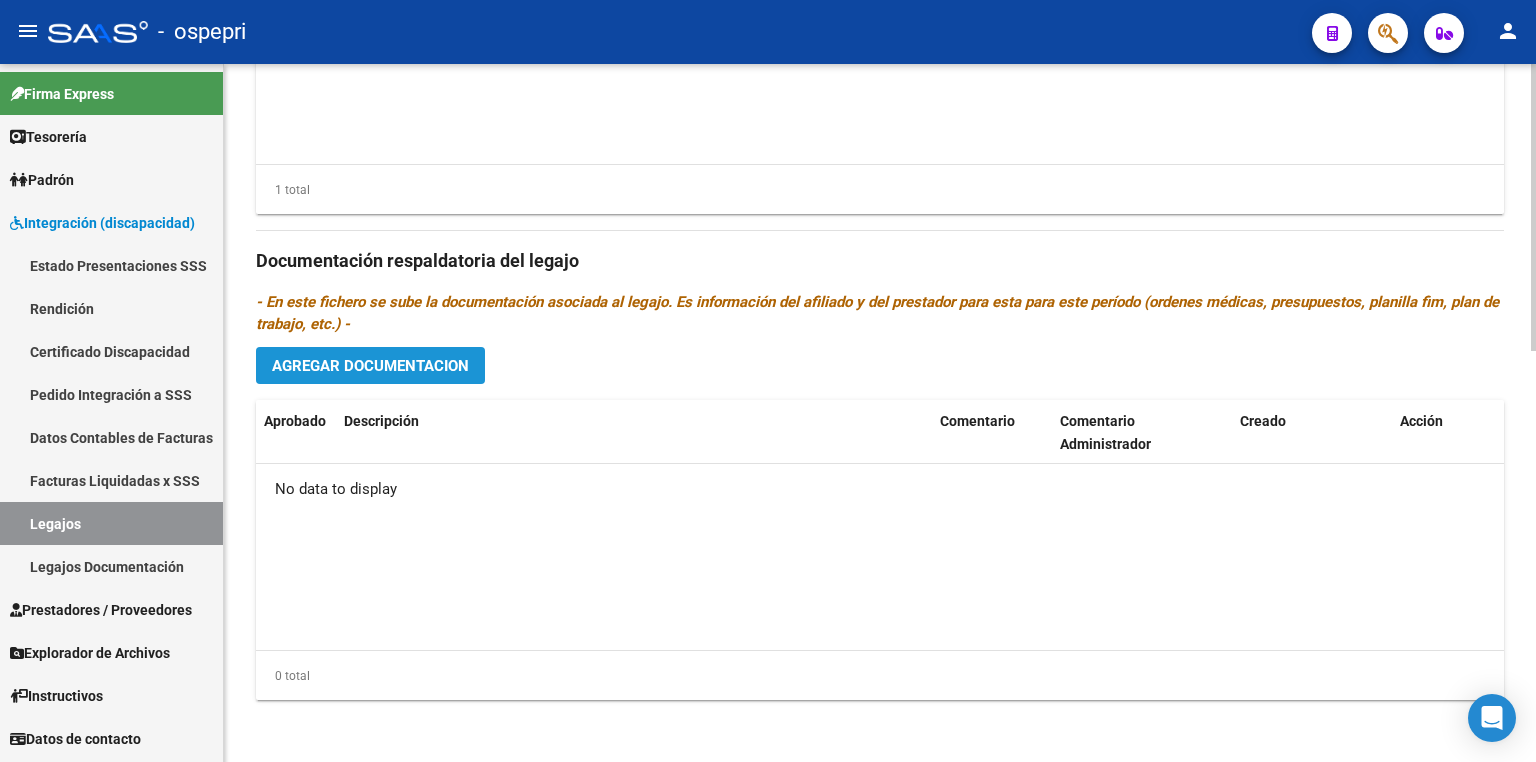 click on "Agregar Documentacion" 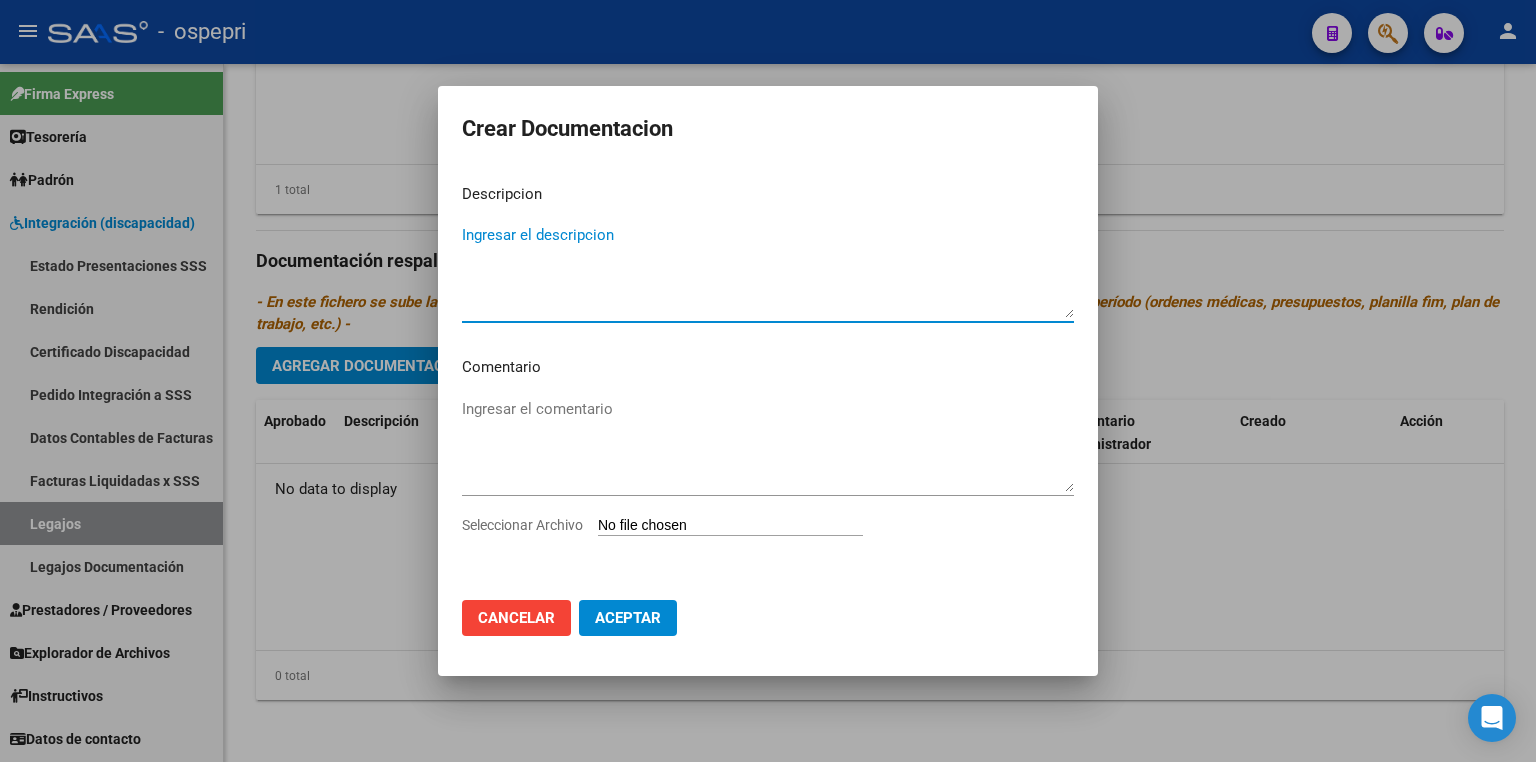 click on "Seleccionar Archivo" at bounding box center [730, 526] 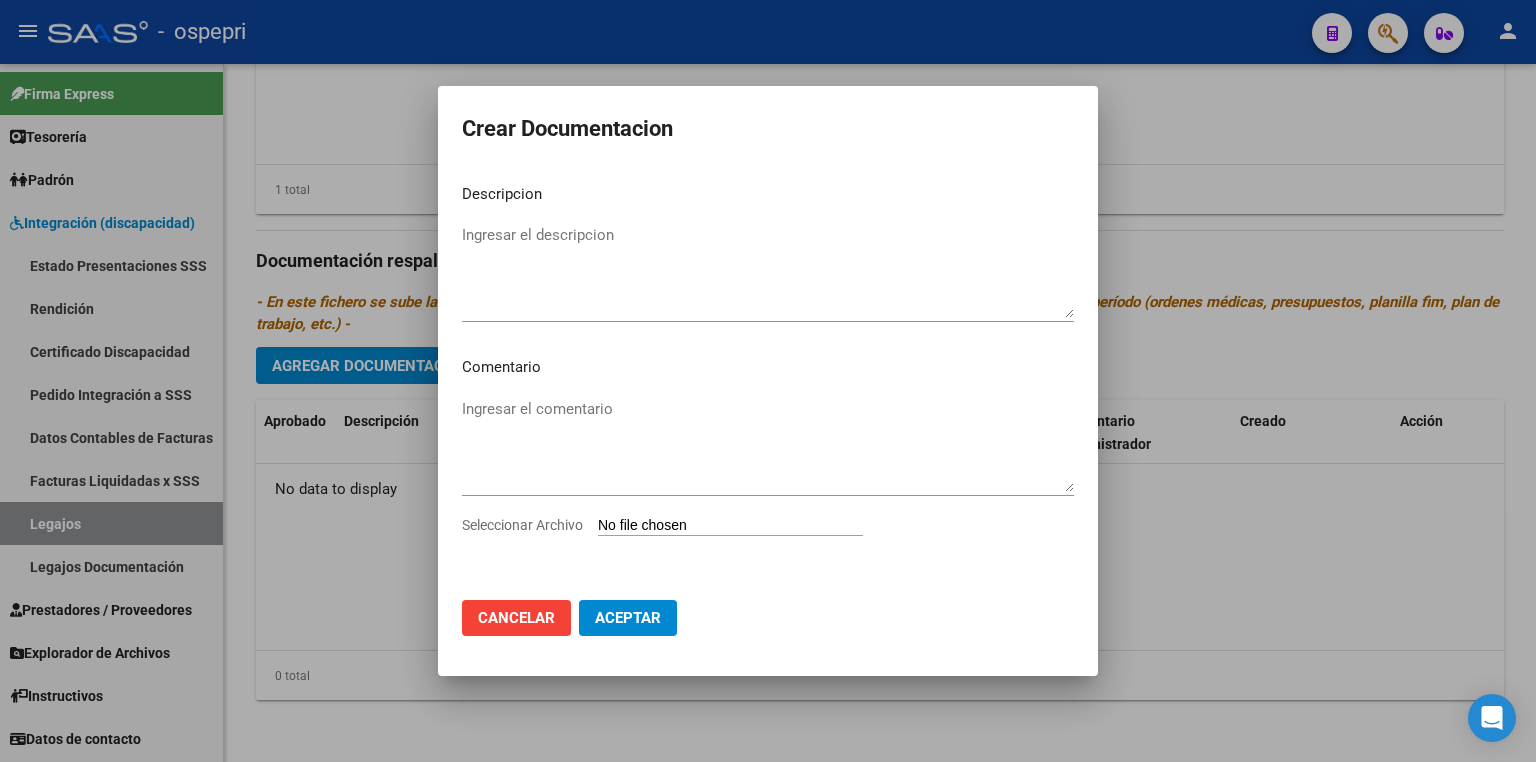 type on "C:\fakepath\[NUMBER].pdf" 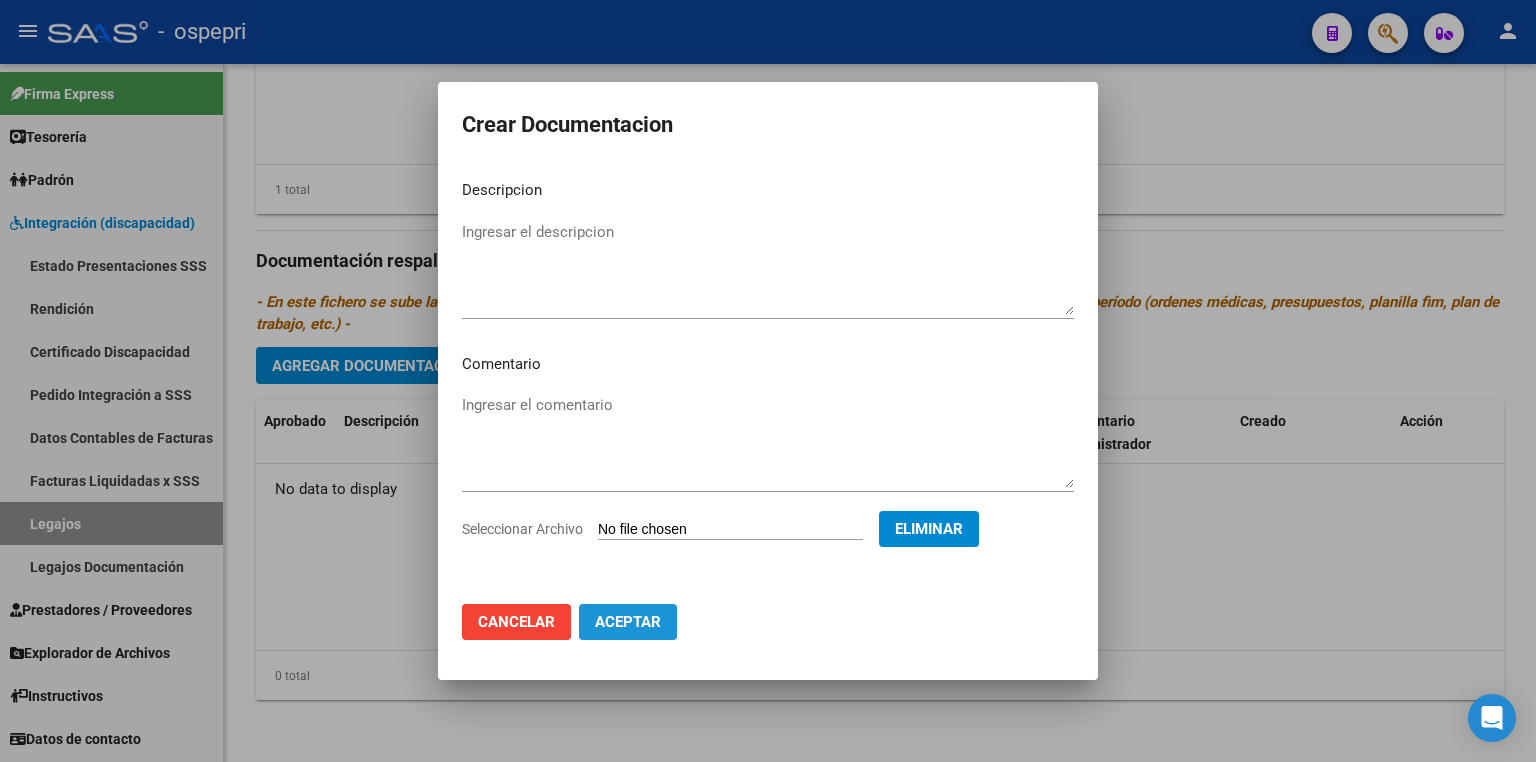 click on "Aceptar" 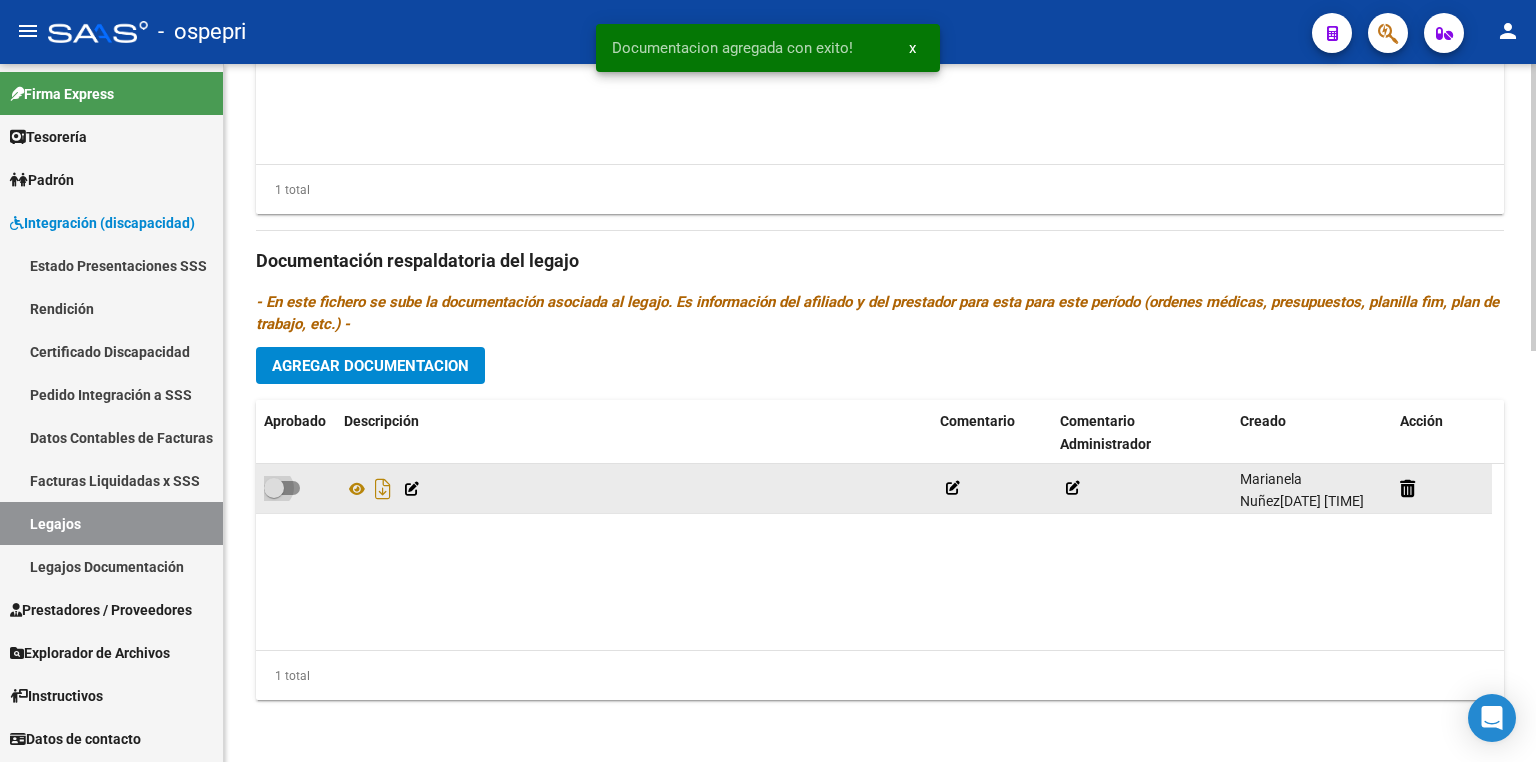 click at bounding box center [274, 488] 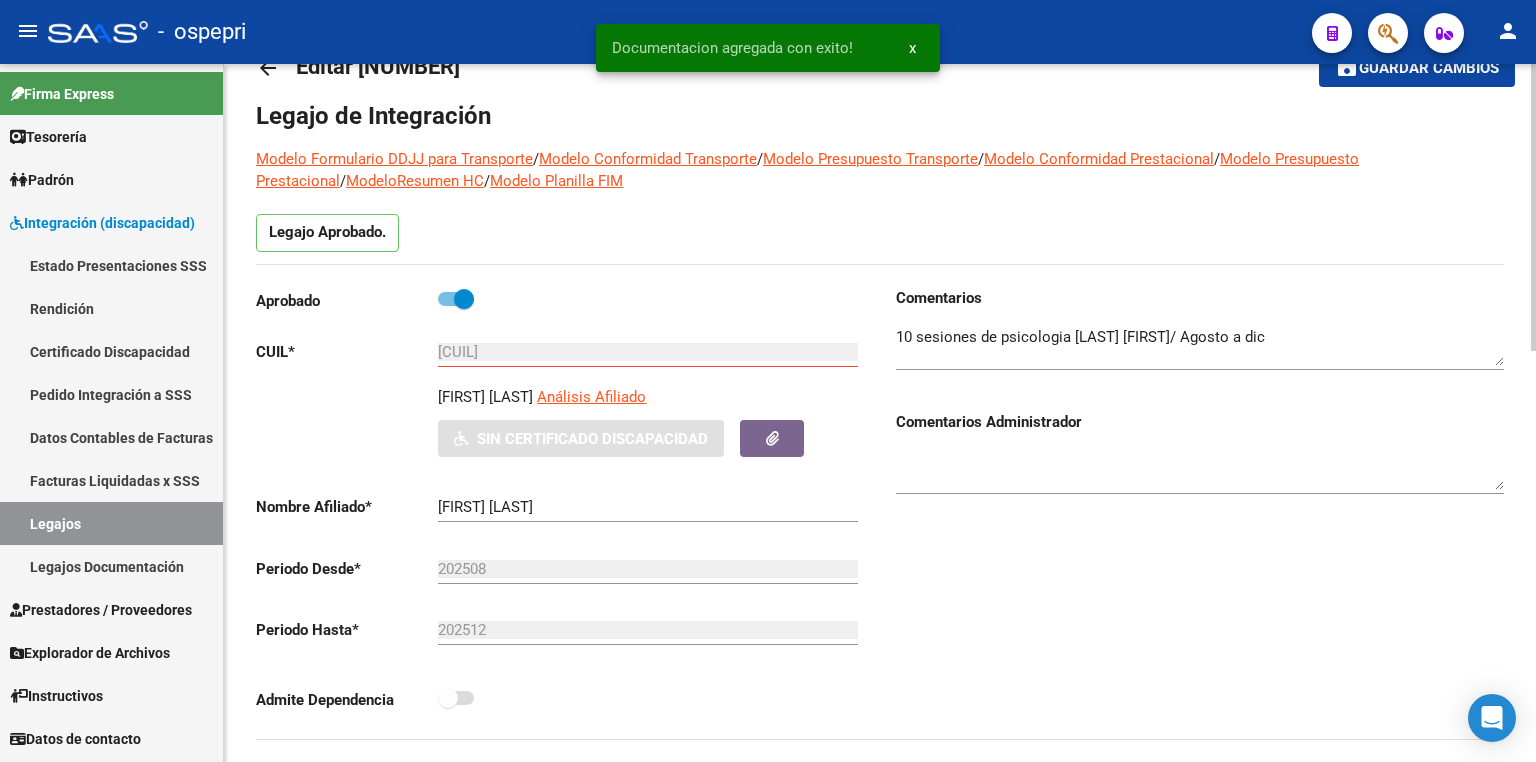 scroll, scrollTop: 0, scrollLeft: 0, axis: both 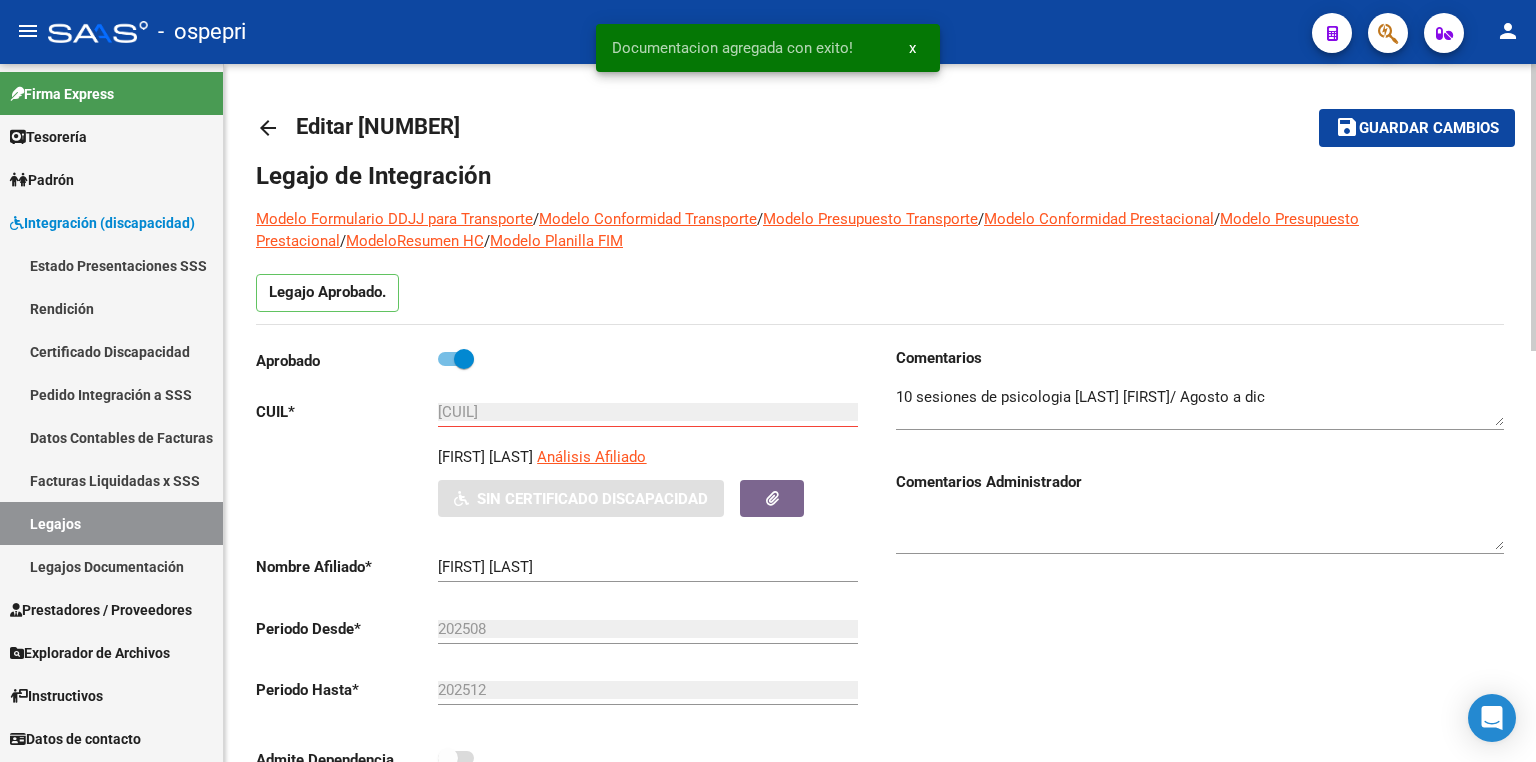 click on "Guardar cambios" 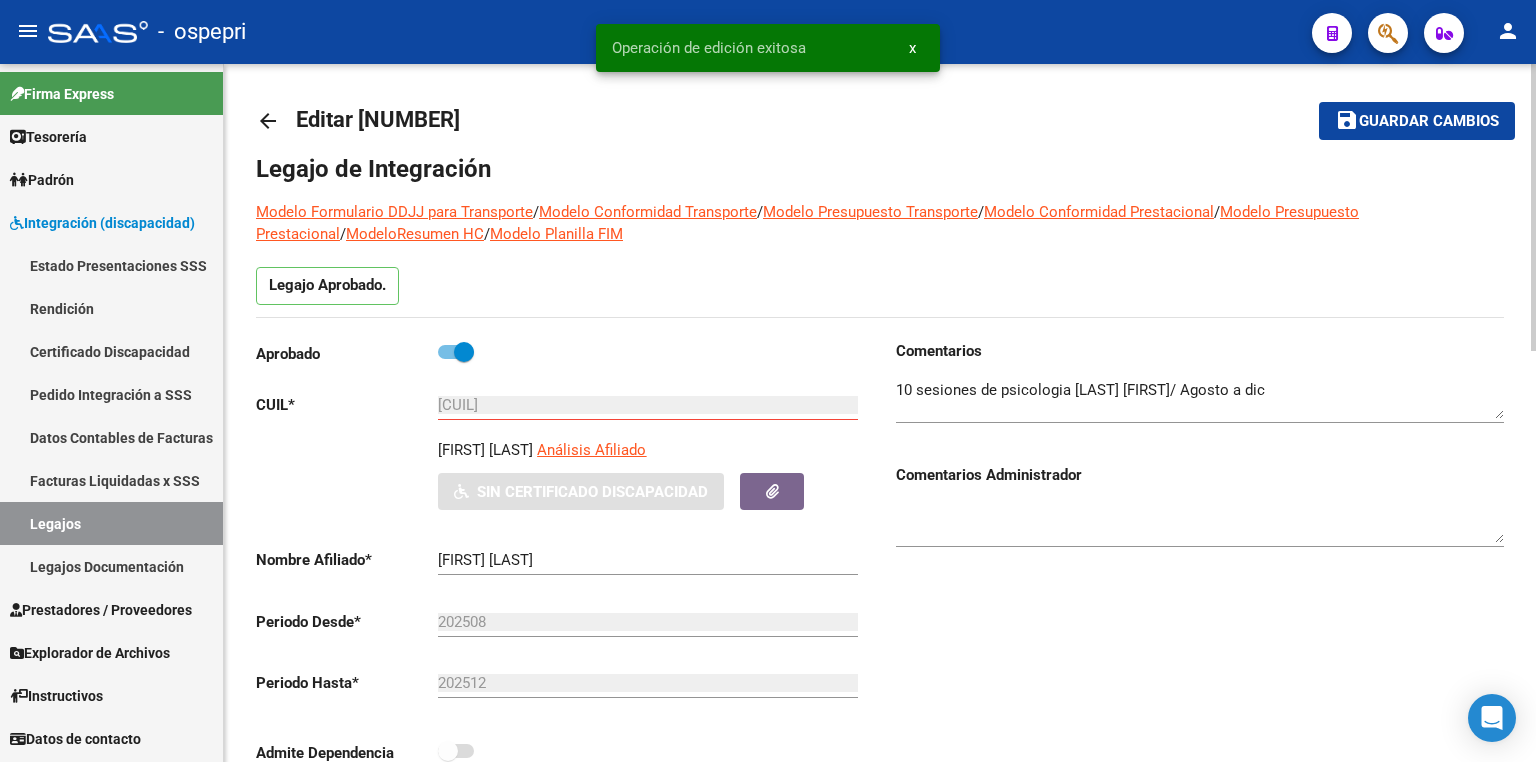 scroll, scrollTop: 0, scrollLeft: 0, axis: both 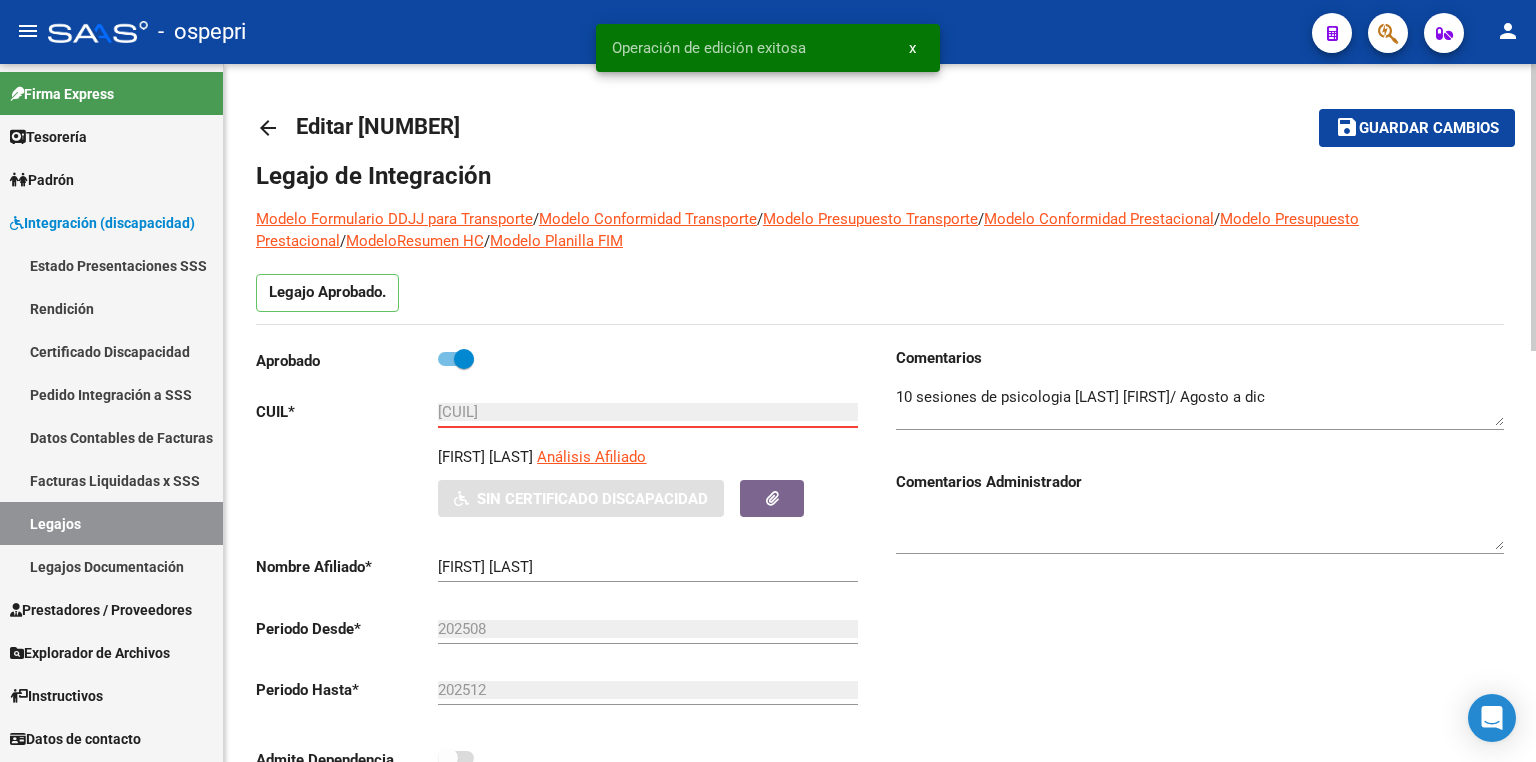 drag, startPoint x: 574, startPoint y: 404, endPoint x: 351, endPoint y: 405, distance: 223.00224 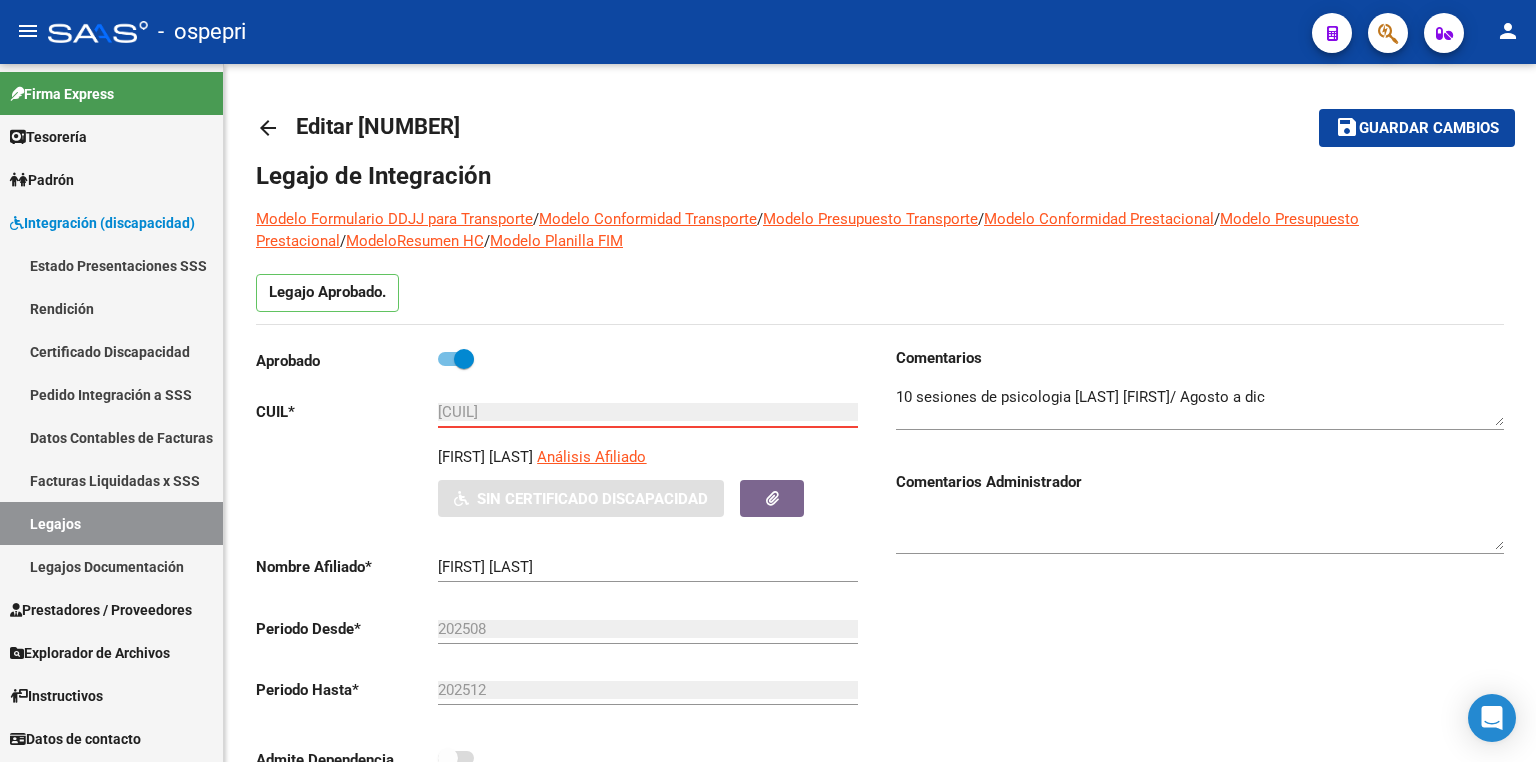 click on "Certificado Discapacidad" at bounding box center (111, 351) 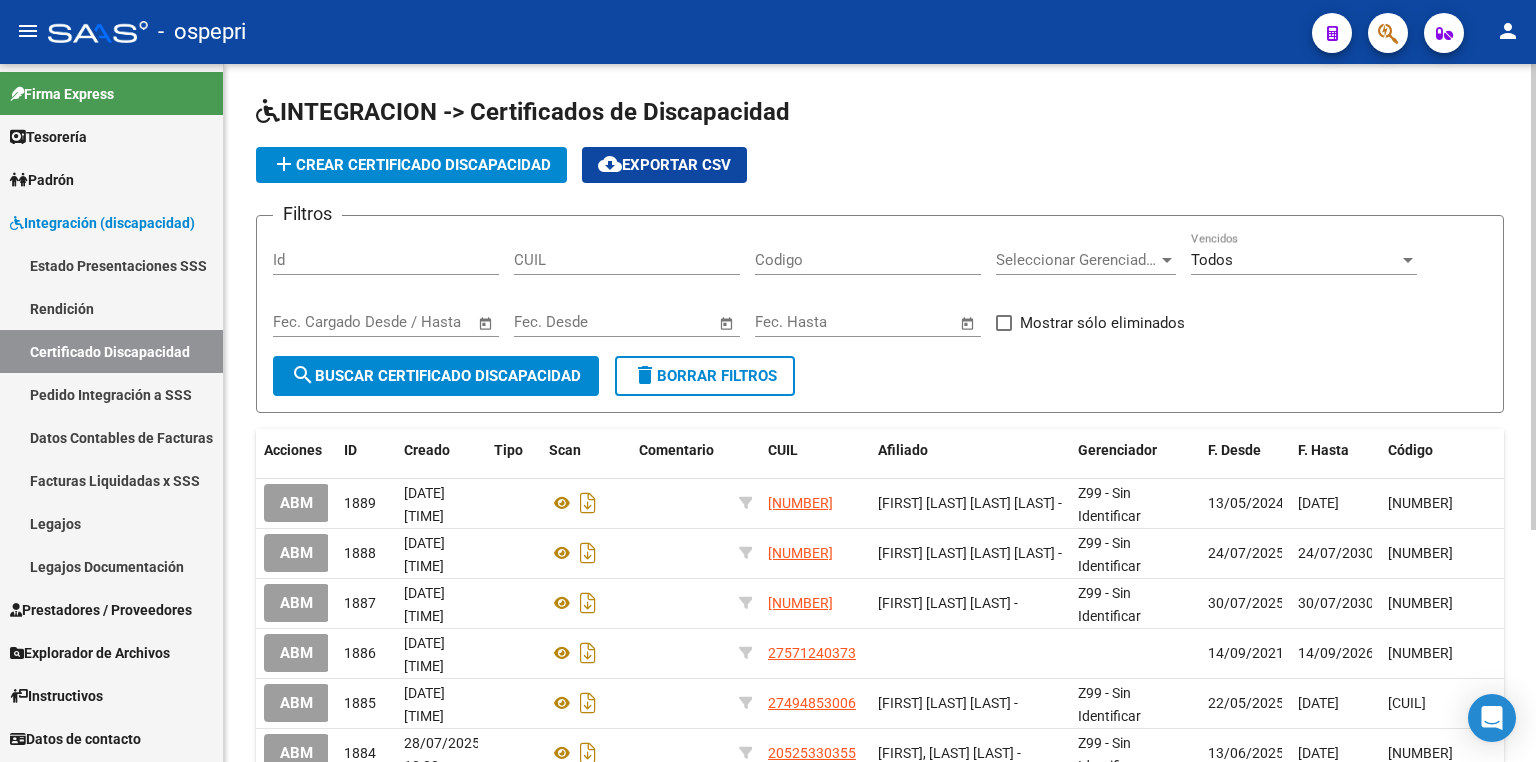click on "add  Crear Certificado Discapacidad" 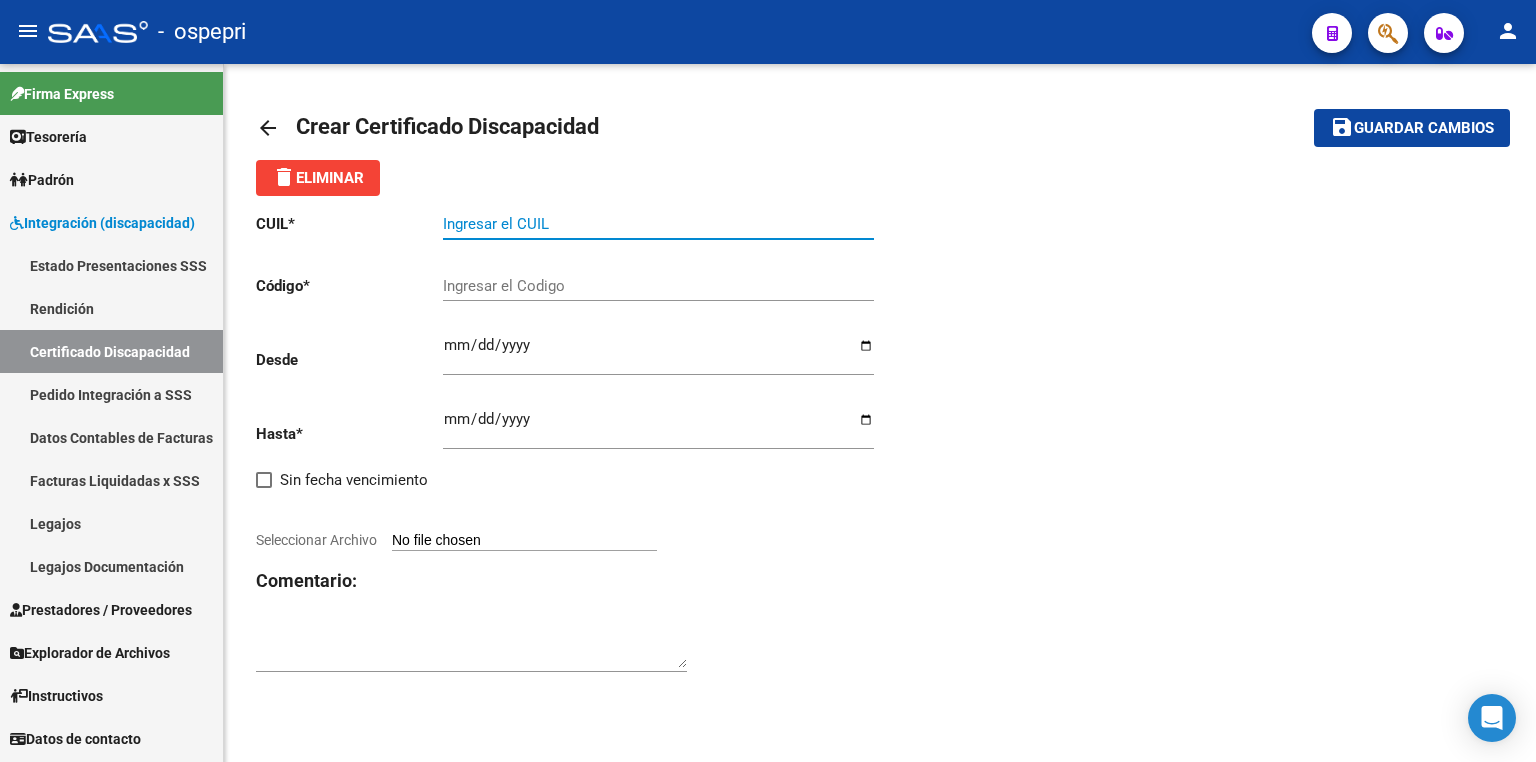 click on "Ingresar el CUIL" at bounding box center [658, 224] 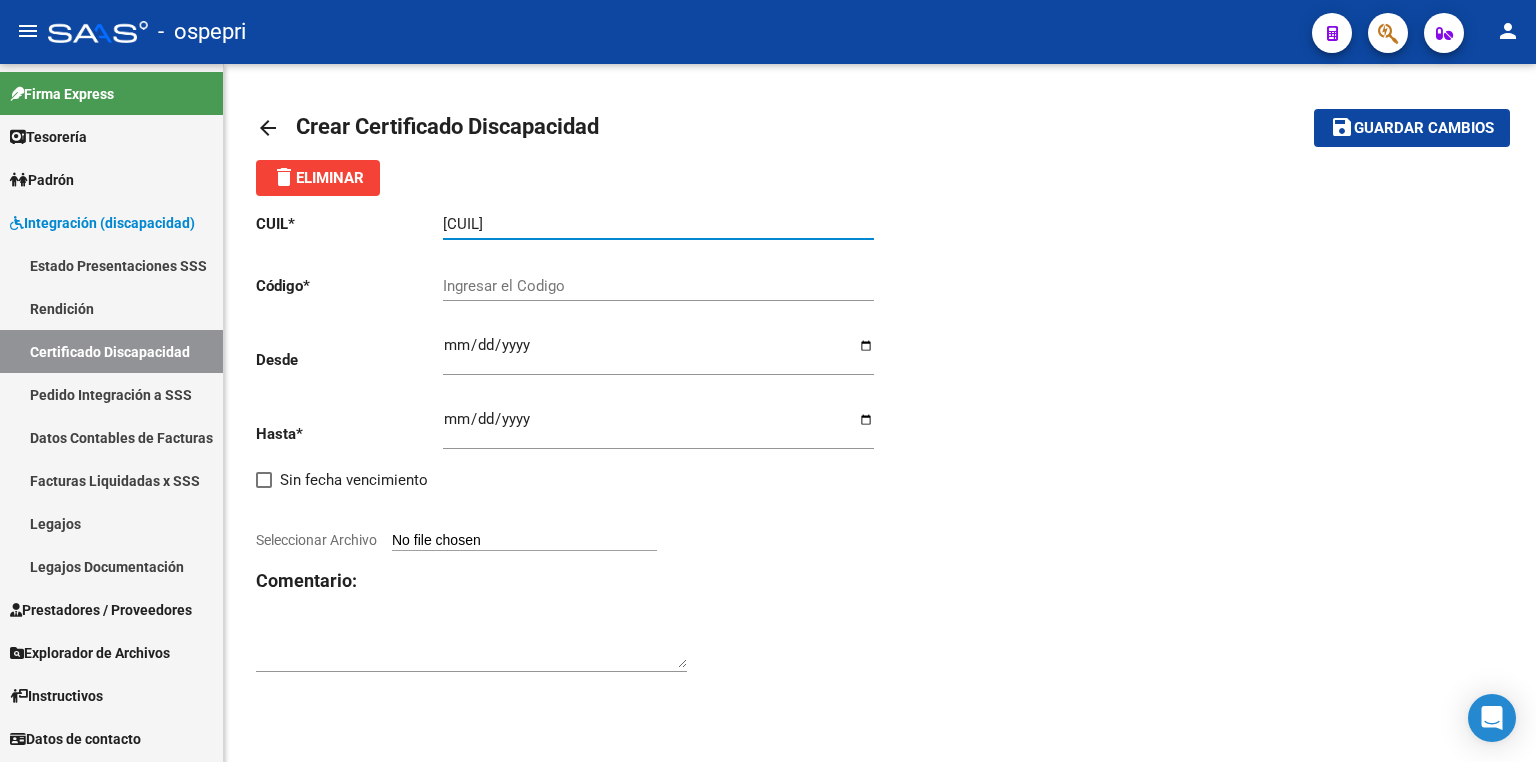 type on "[CUIL]" 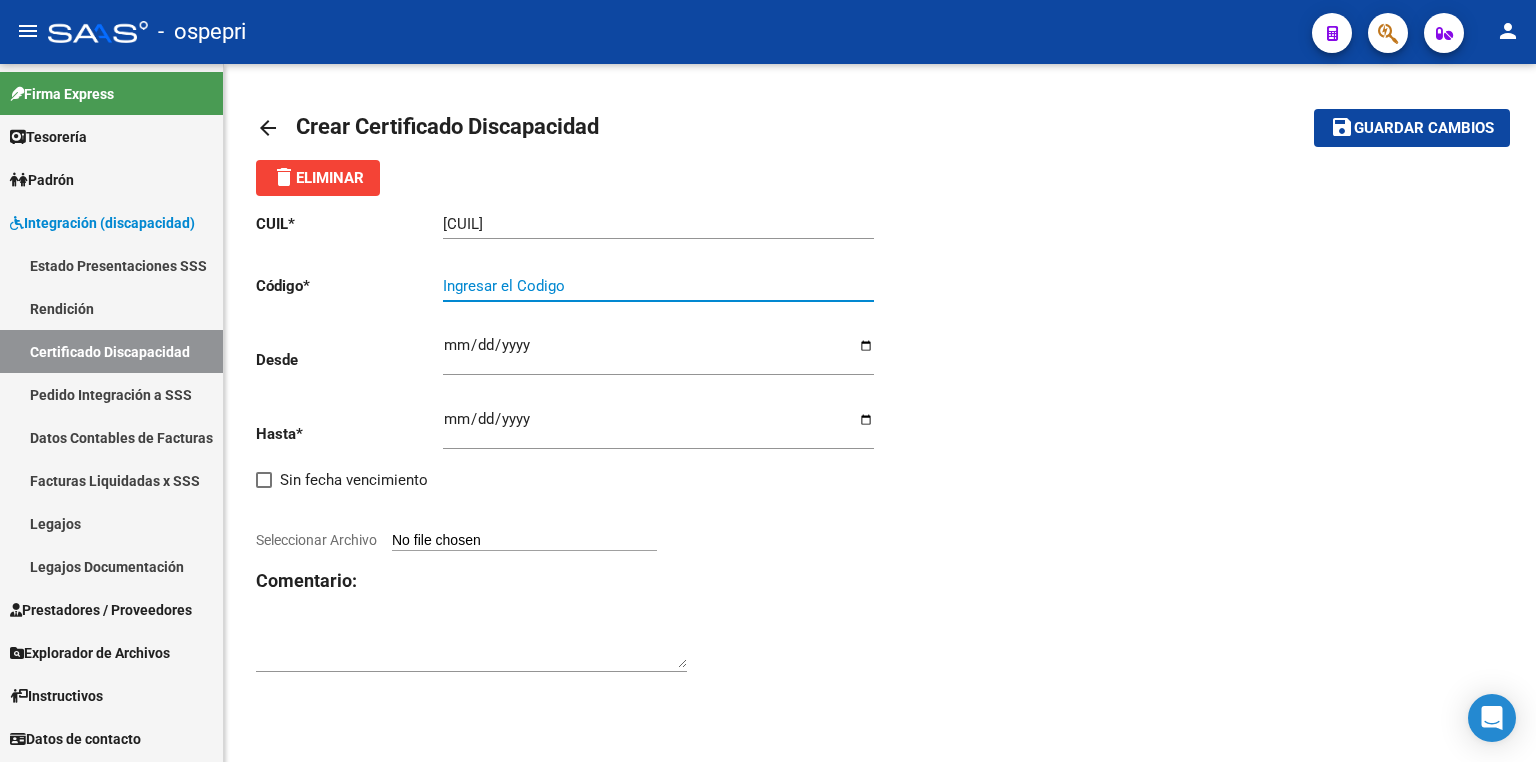 paste on "[CUIL]" 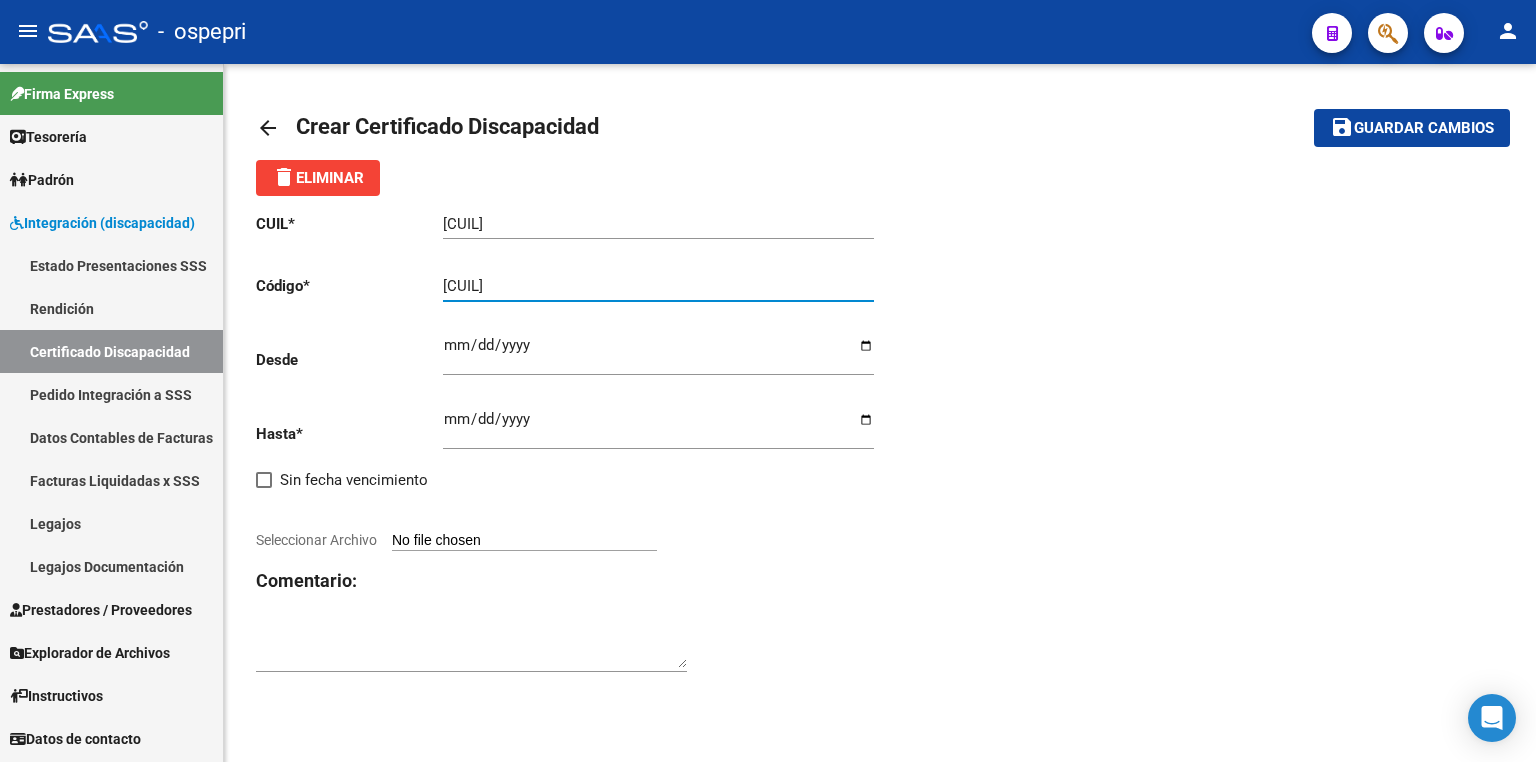 type on "[CUIL]" 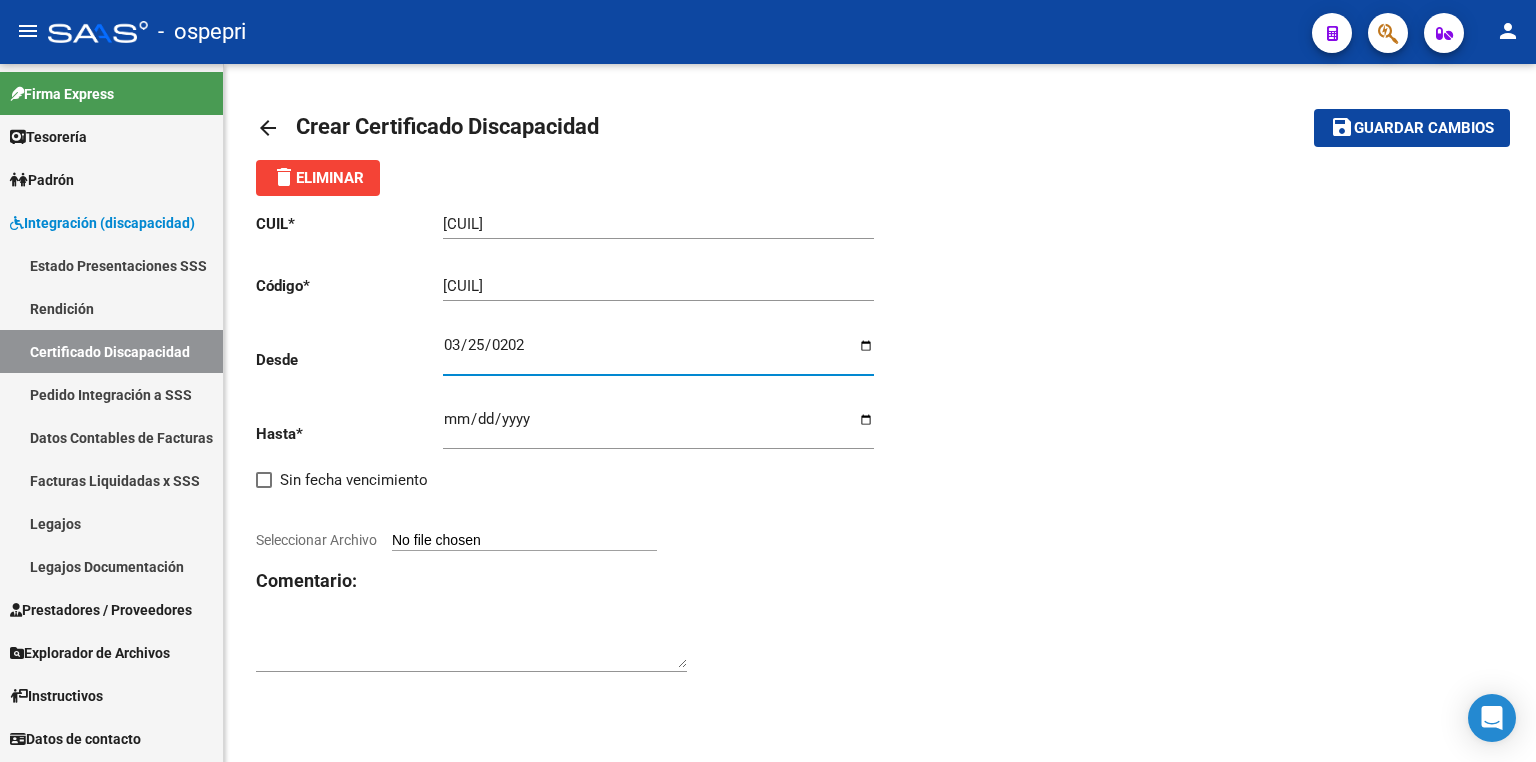 type on "2025-03-25" 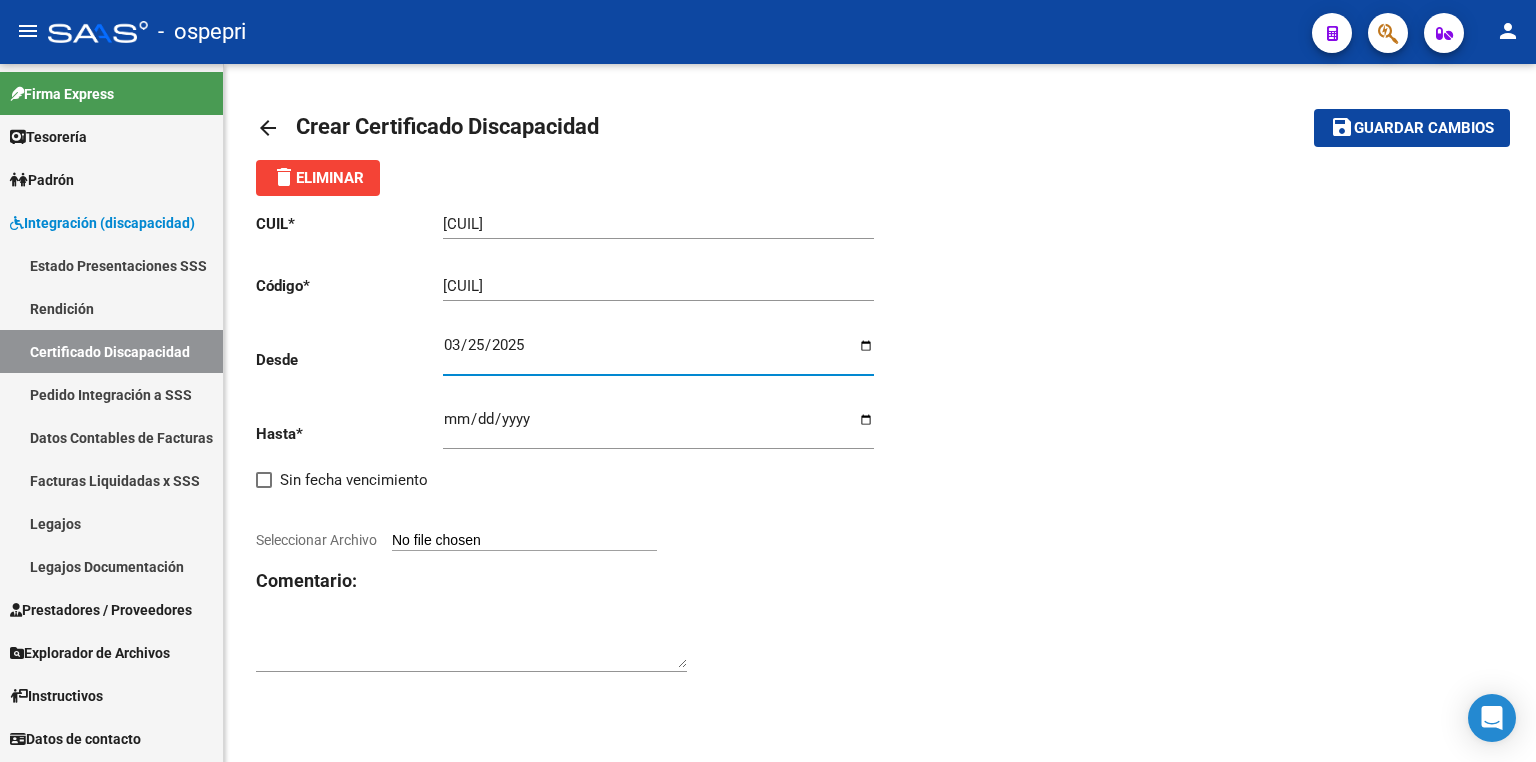 click on "Ingresar fec. Hasta" at bounding box center (658, 427) 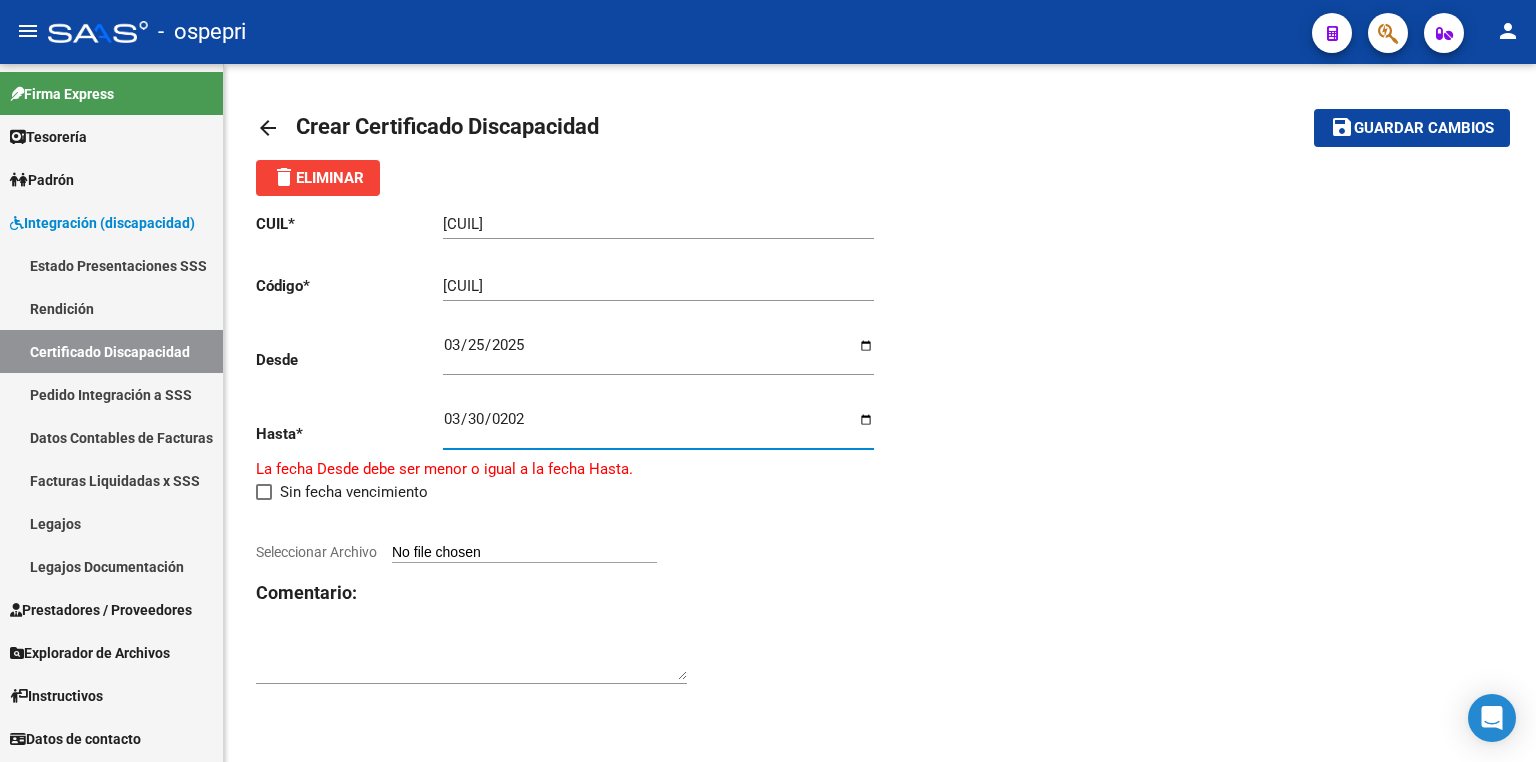 type on "[DATE]" 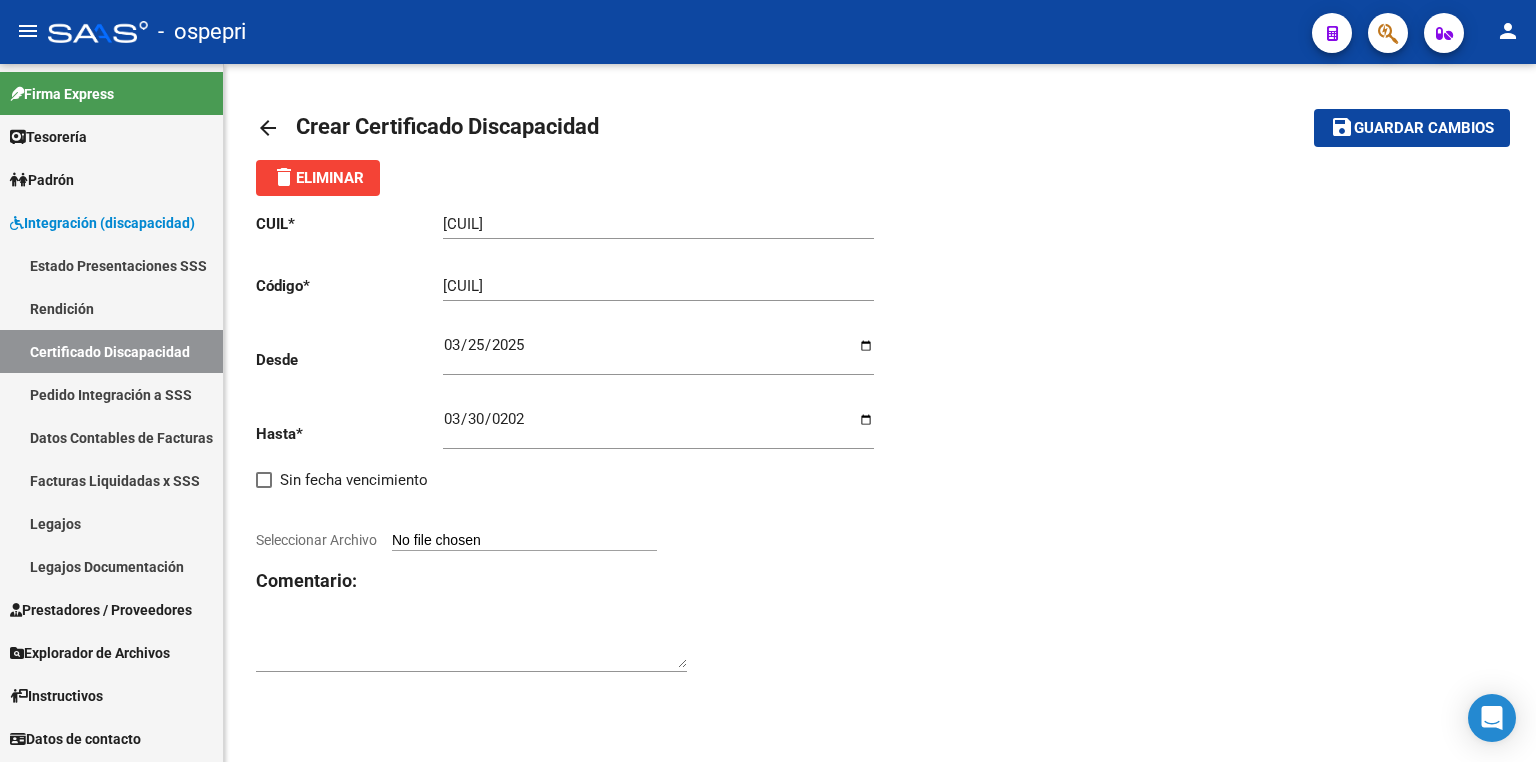 click on "CUIL  *   [CUIL] Ingresar el CUIL  Código  *   [CUIL] Ingresar el Codigo  Desde    [DATE] Ingresar fec. Desde  Hasta  *   [DATE] Ingresar fec. Hasta     Sin fecha vencimiento        Seleccionar Archivo Comentario:" 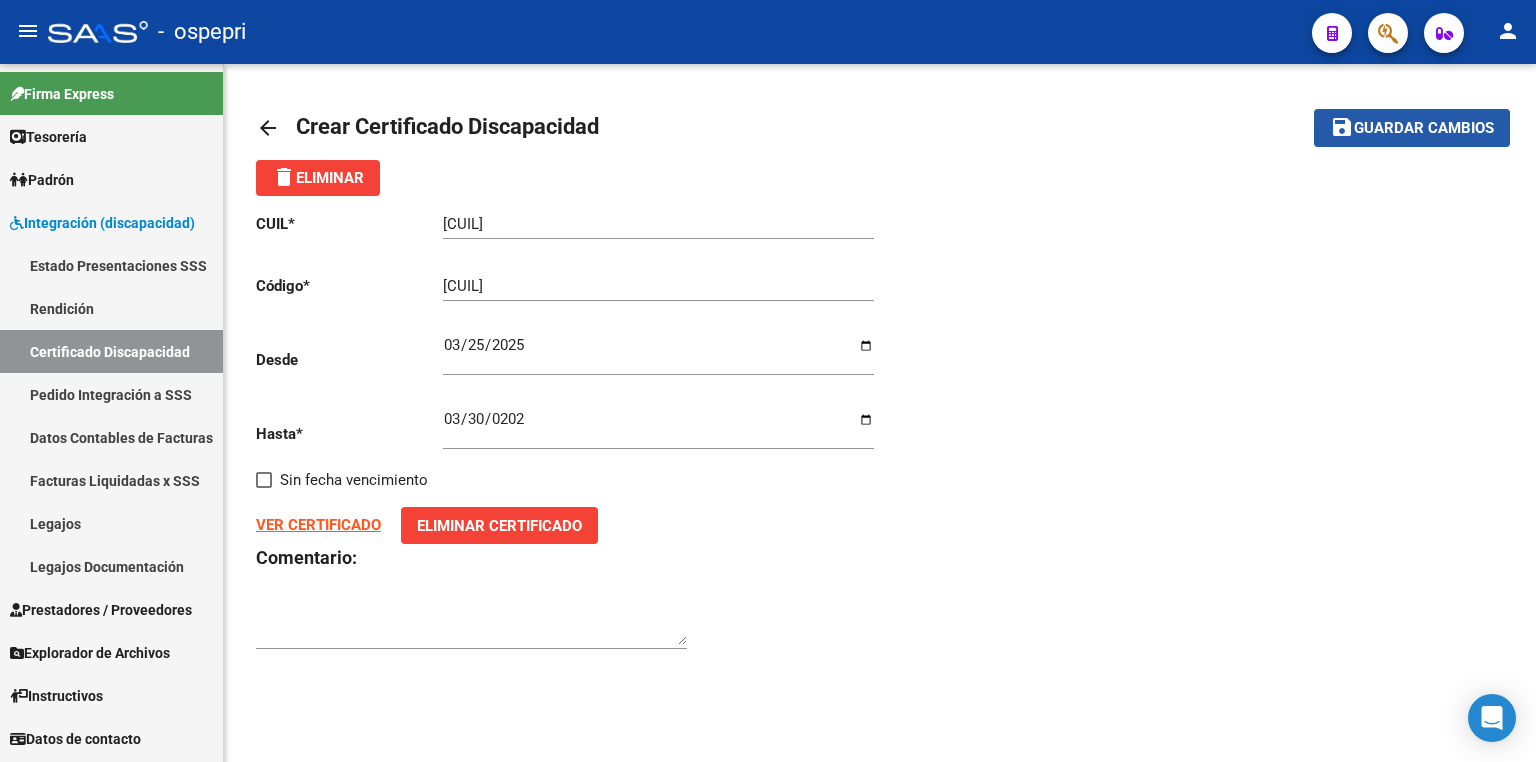 click on "Guardar cambios" 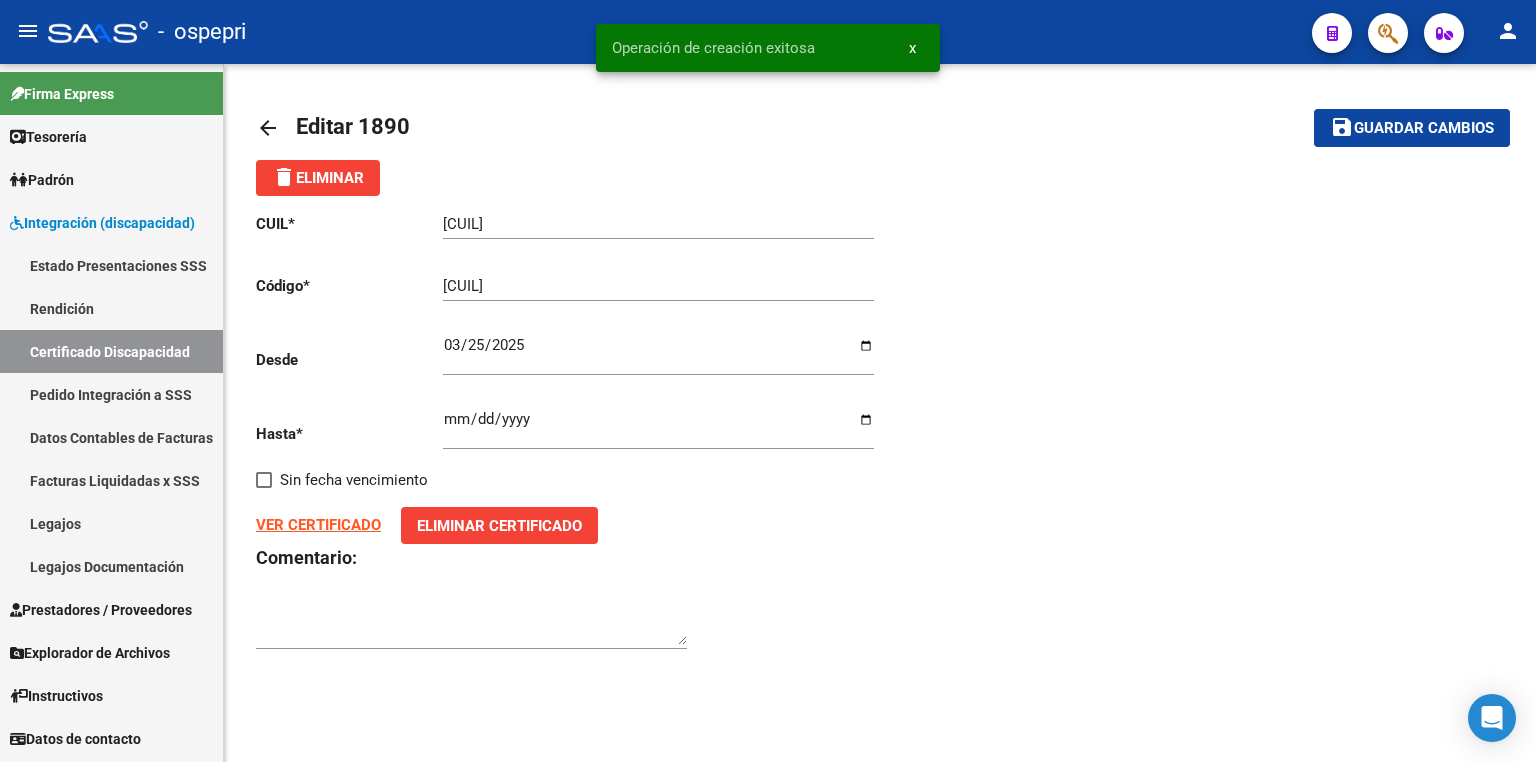 click on "Legajos" at bounding box center [111, 523] 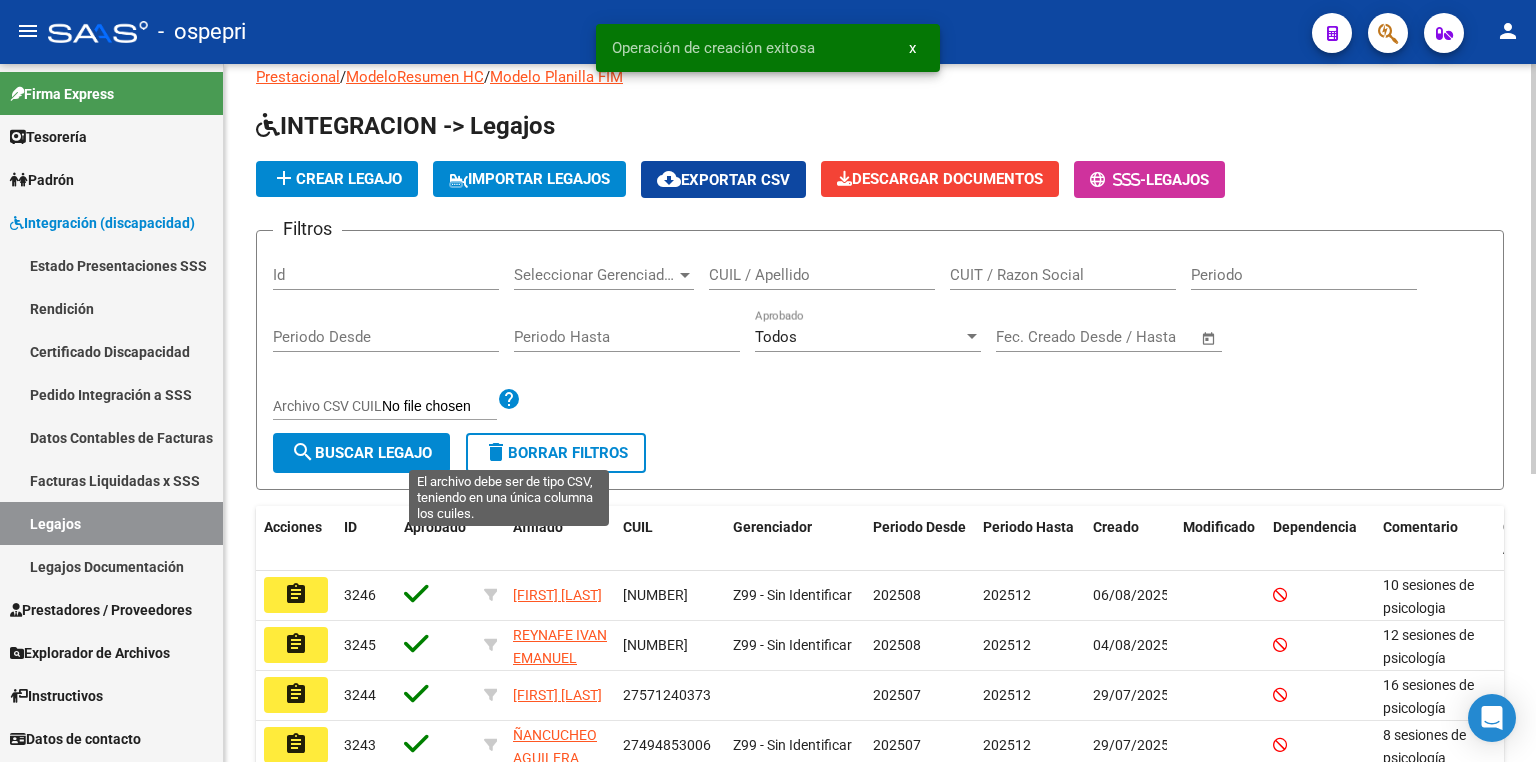 scroll, scrollTop: 80, scrollLeft: 0, axis: vertical 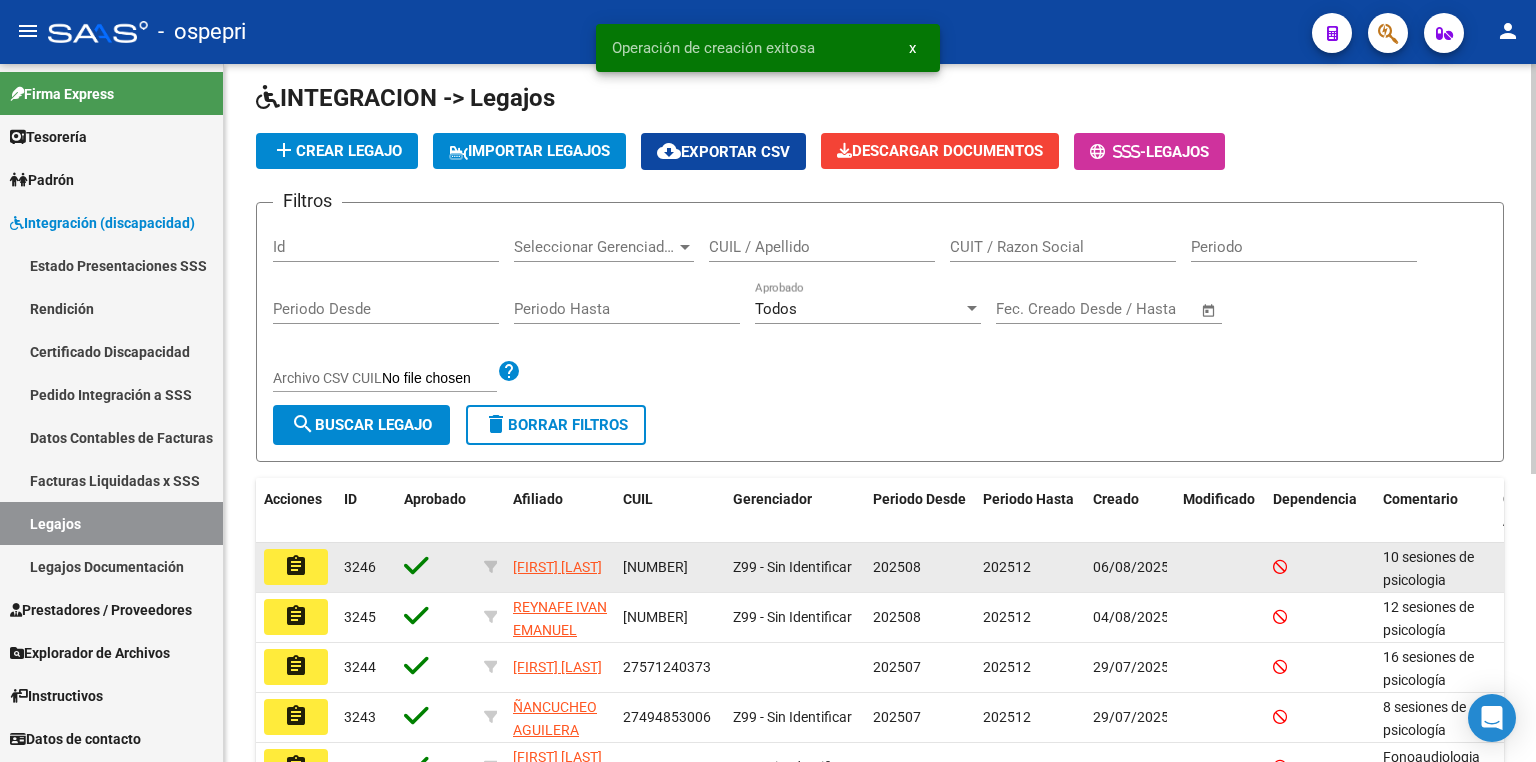 click on "assignment" 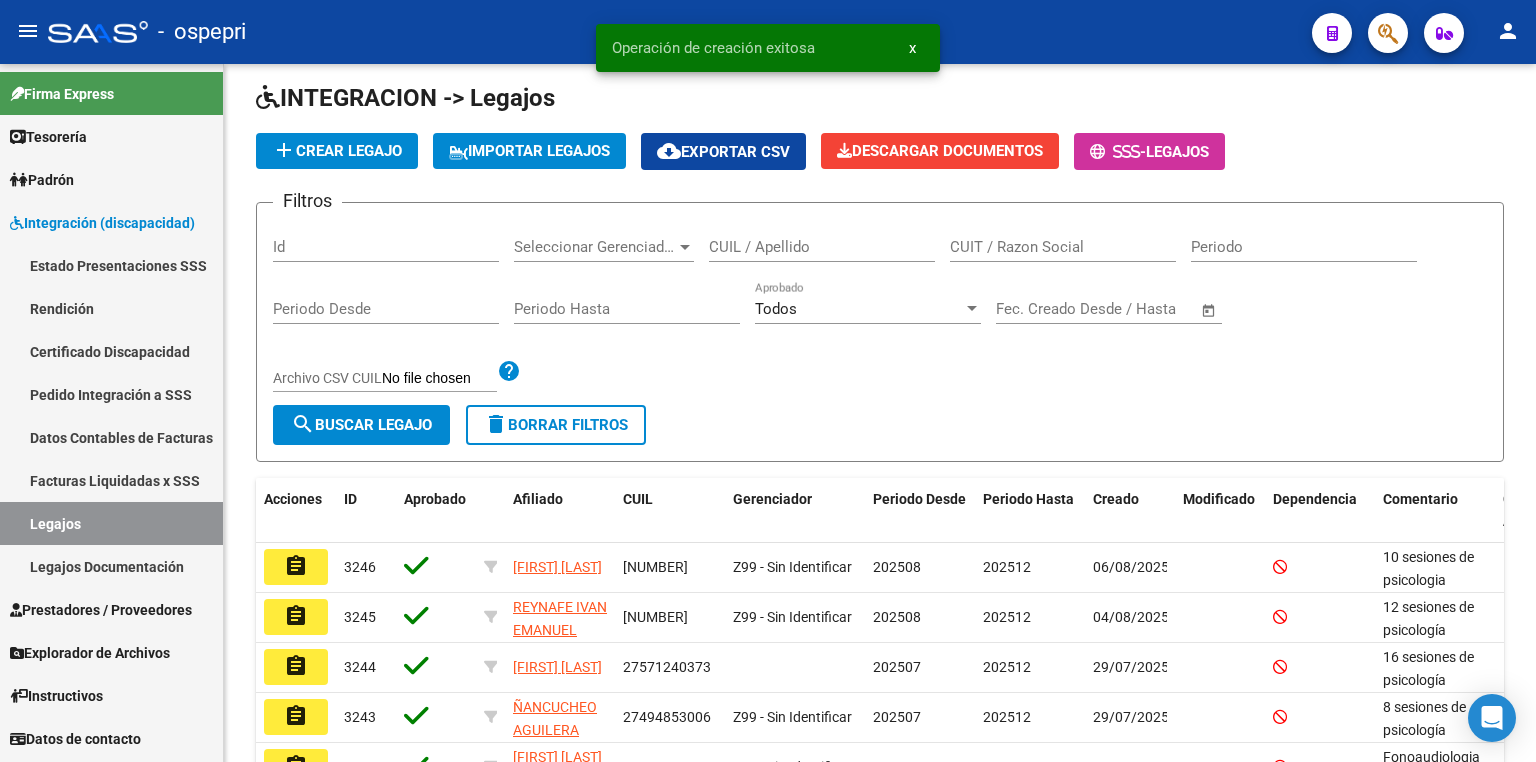 scroll, scrollTop: 0, scrollLeft: 0, axis: both 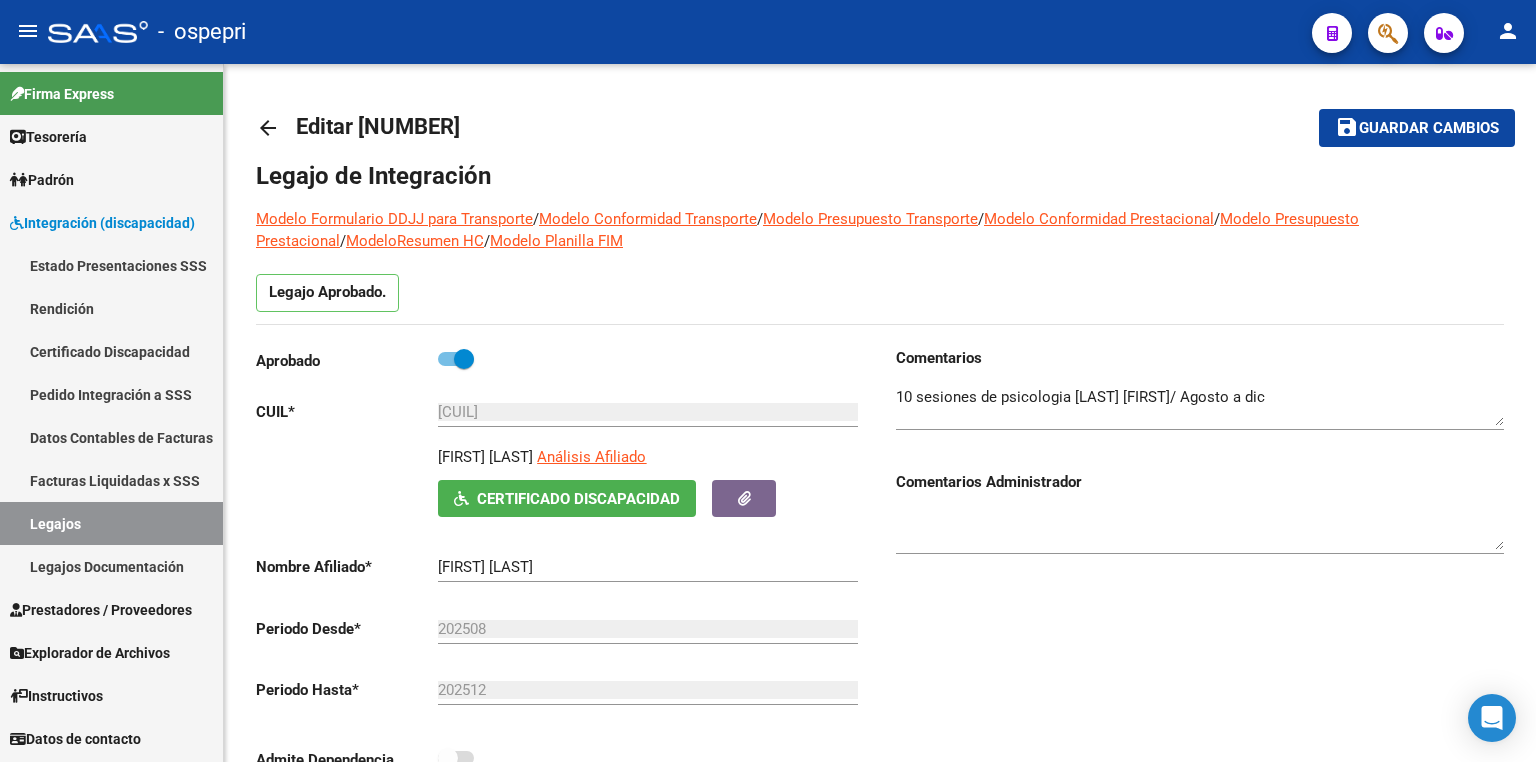 click on "Legajos" at bounding box center (111, 523) 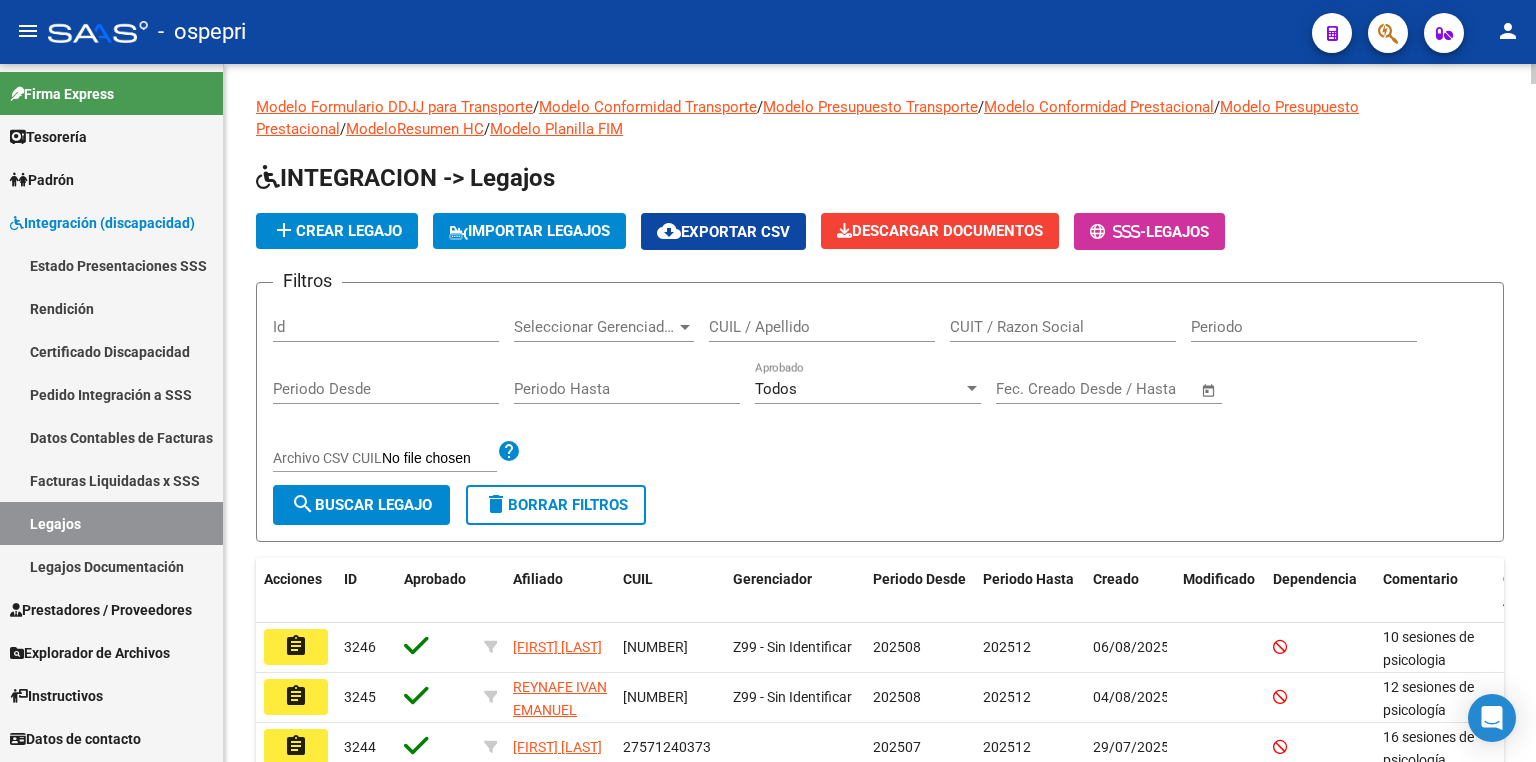 click on "CUIL / Apellido" at bounding box center (822, 327) 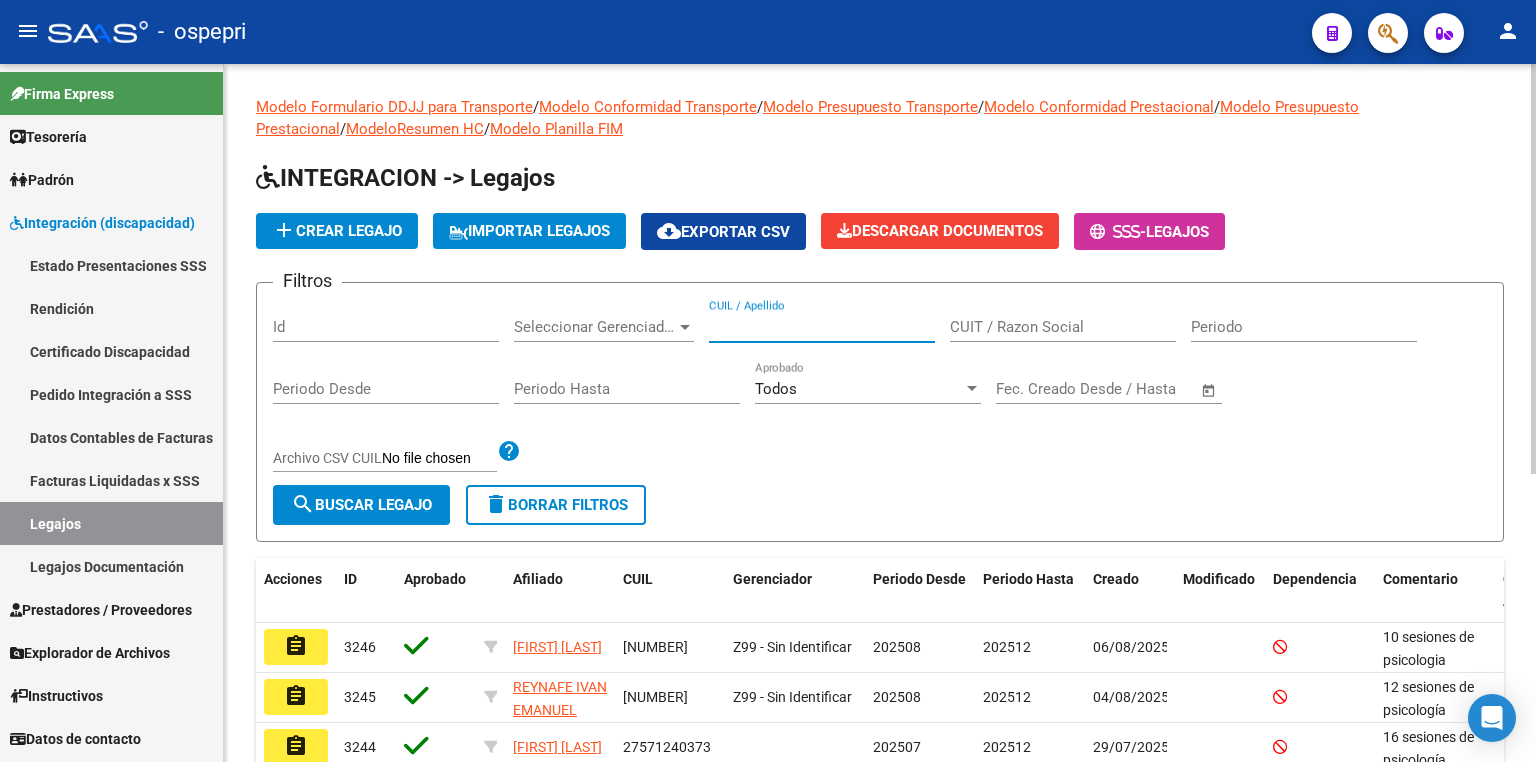 paste on "[NUMBER]" 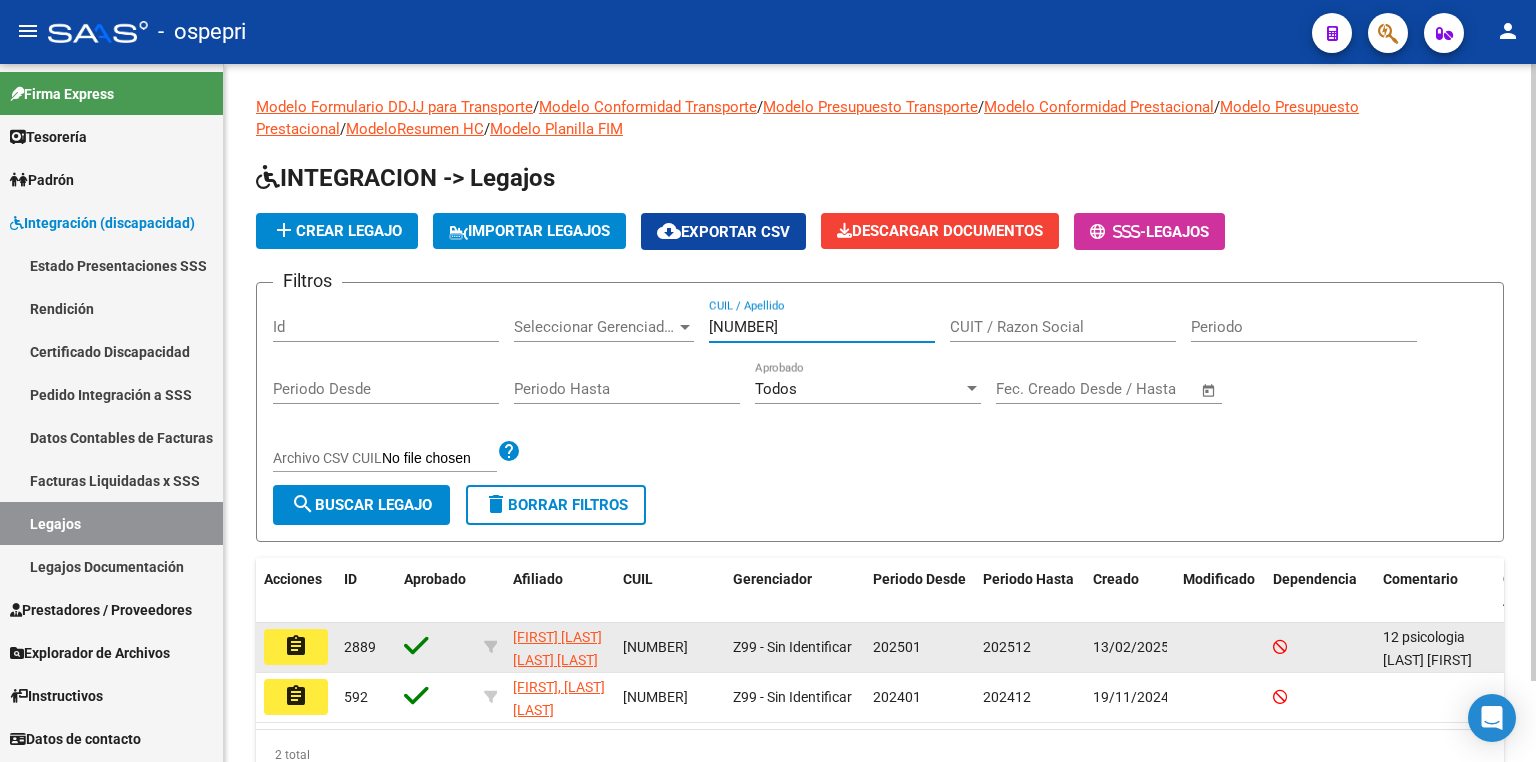 type on "[NUMBER]" 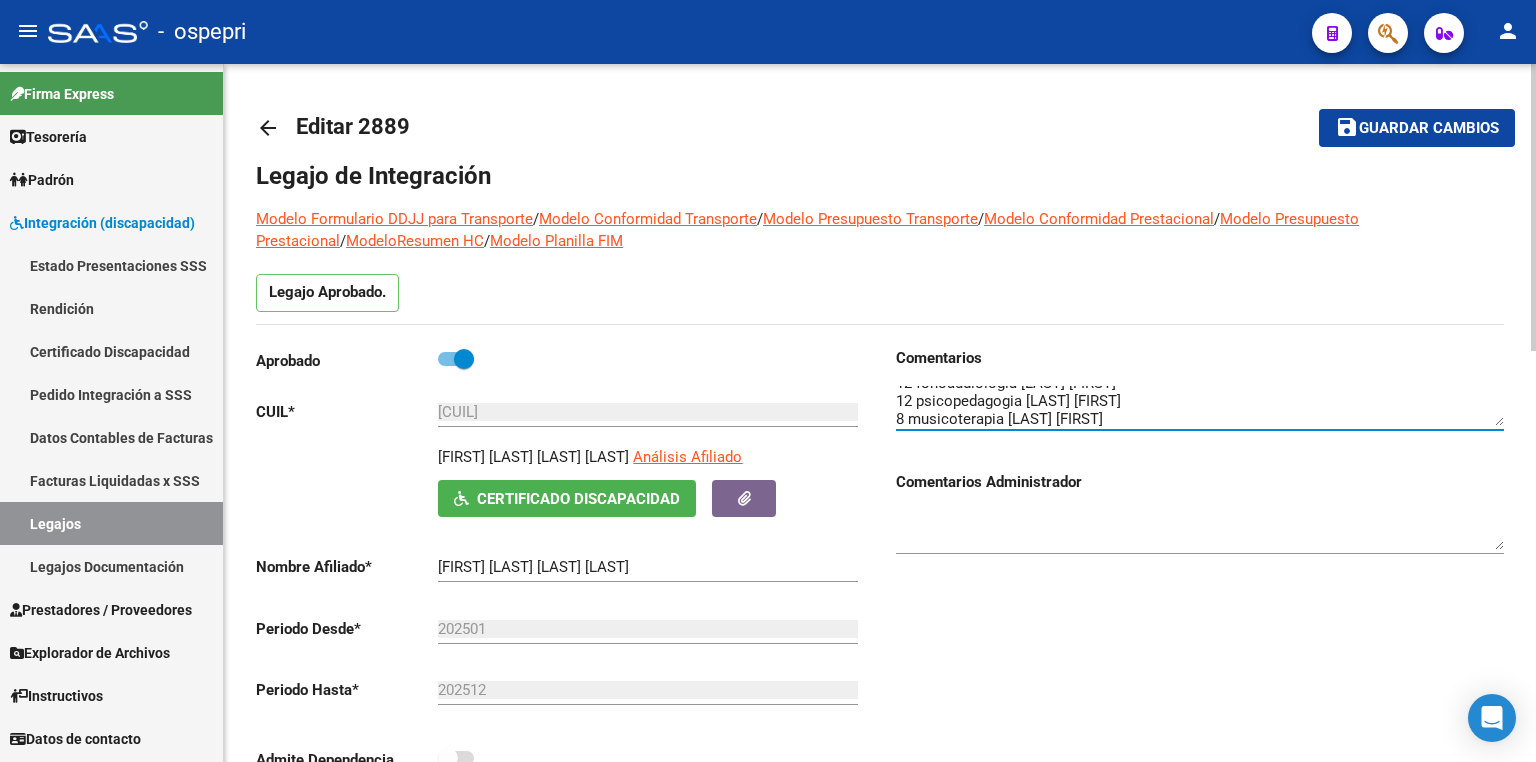 scroll, scrollTop: 53, scrollLeft: 0, axis: vertical 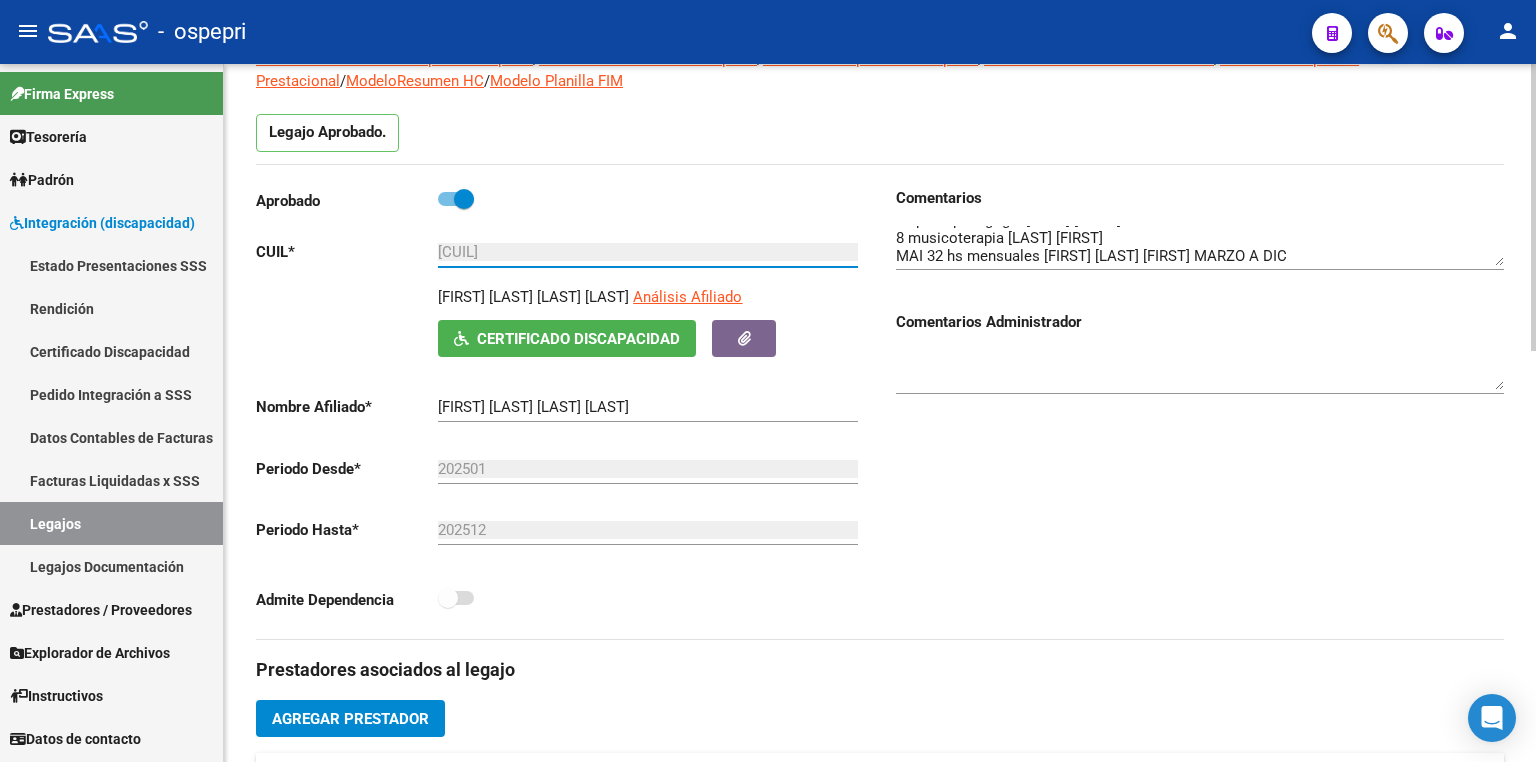 drag, startPoint x: 527, startPoint y: 248, endPoint x: 462, endPoint y: 250, distance: 65.03076 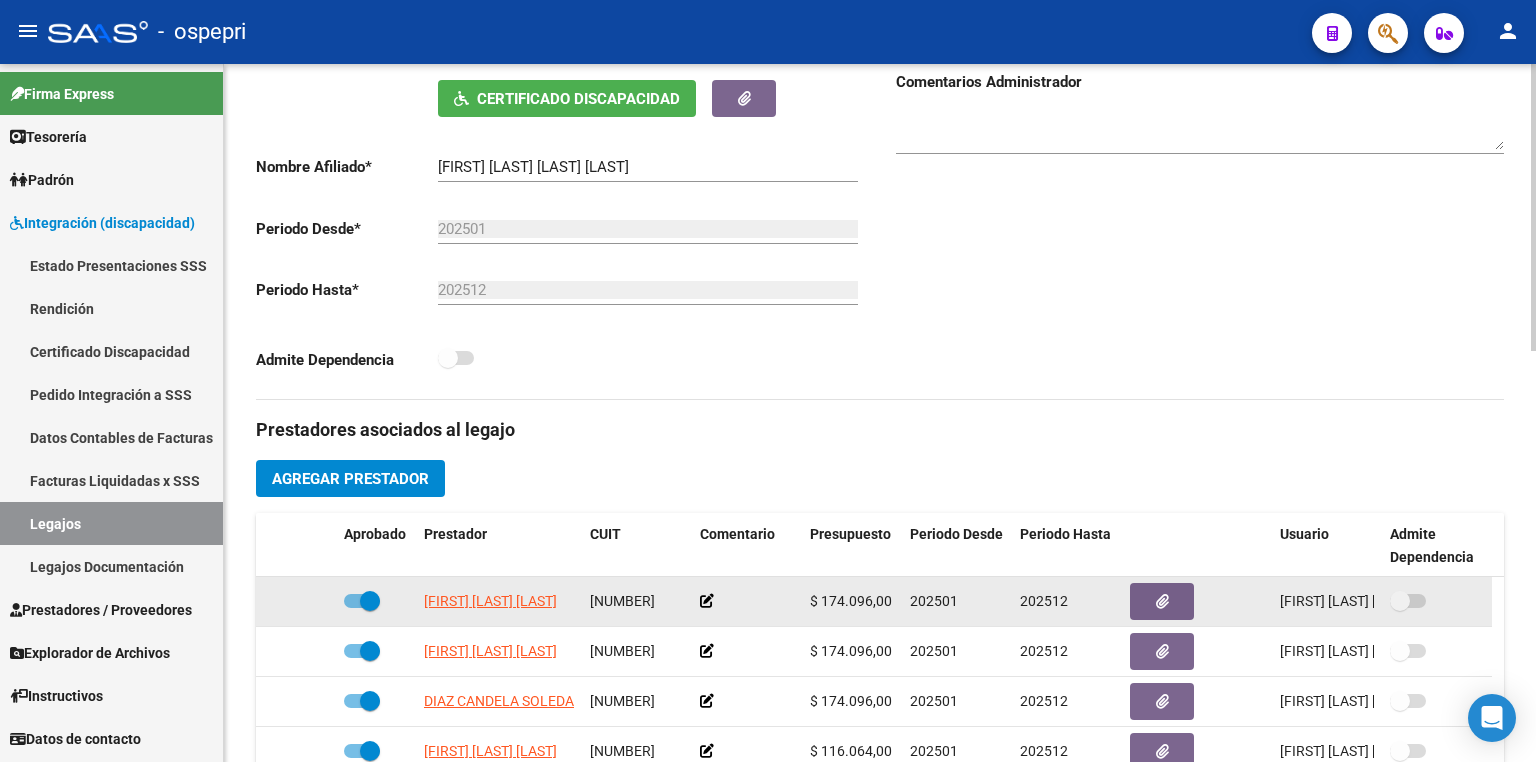 scroll, scrollTop: 320, scrollLeft: 0, axis: vertical 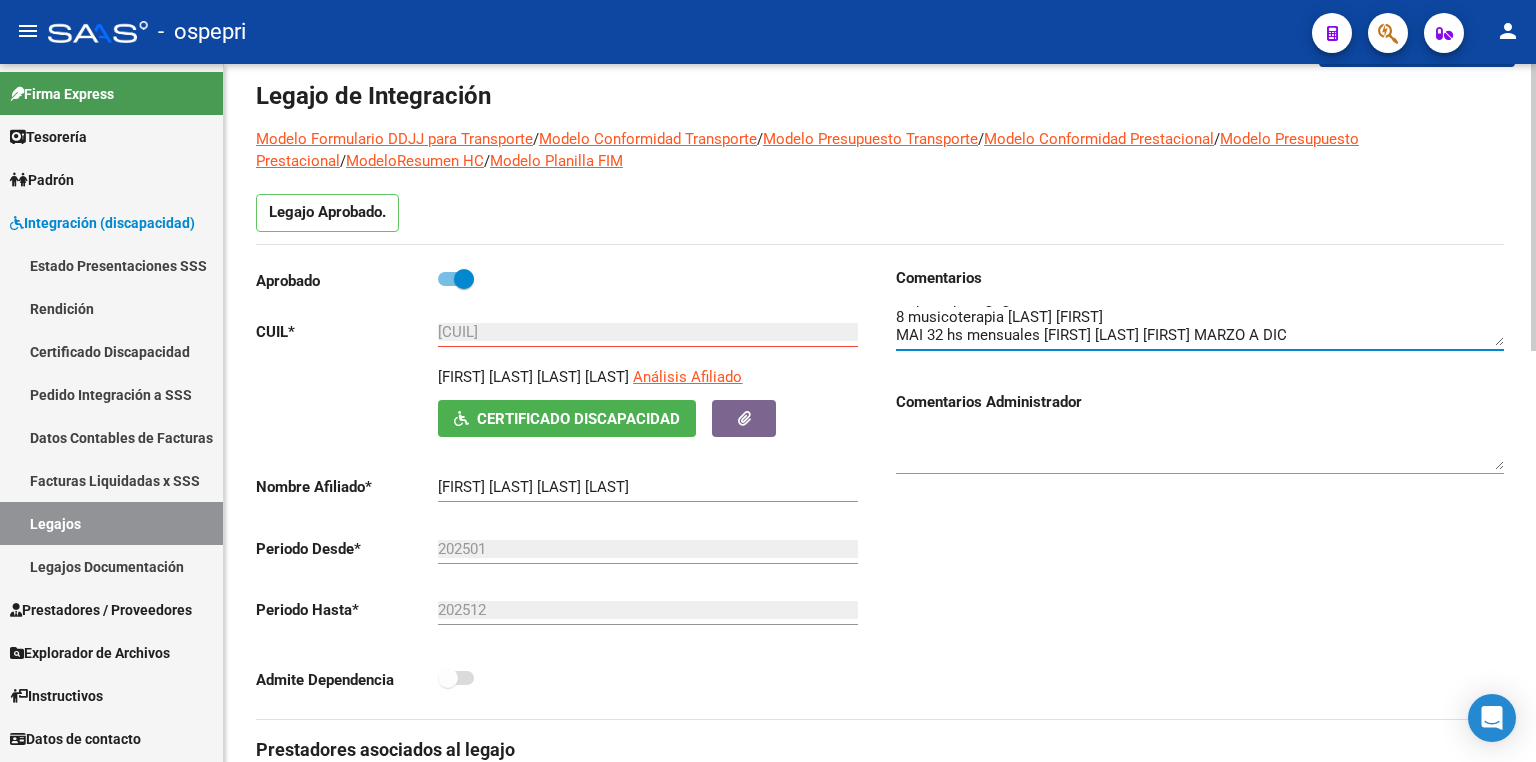 click at bounding box center [1200, 326] 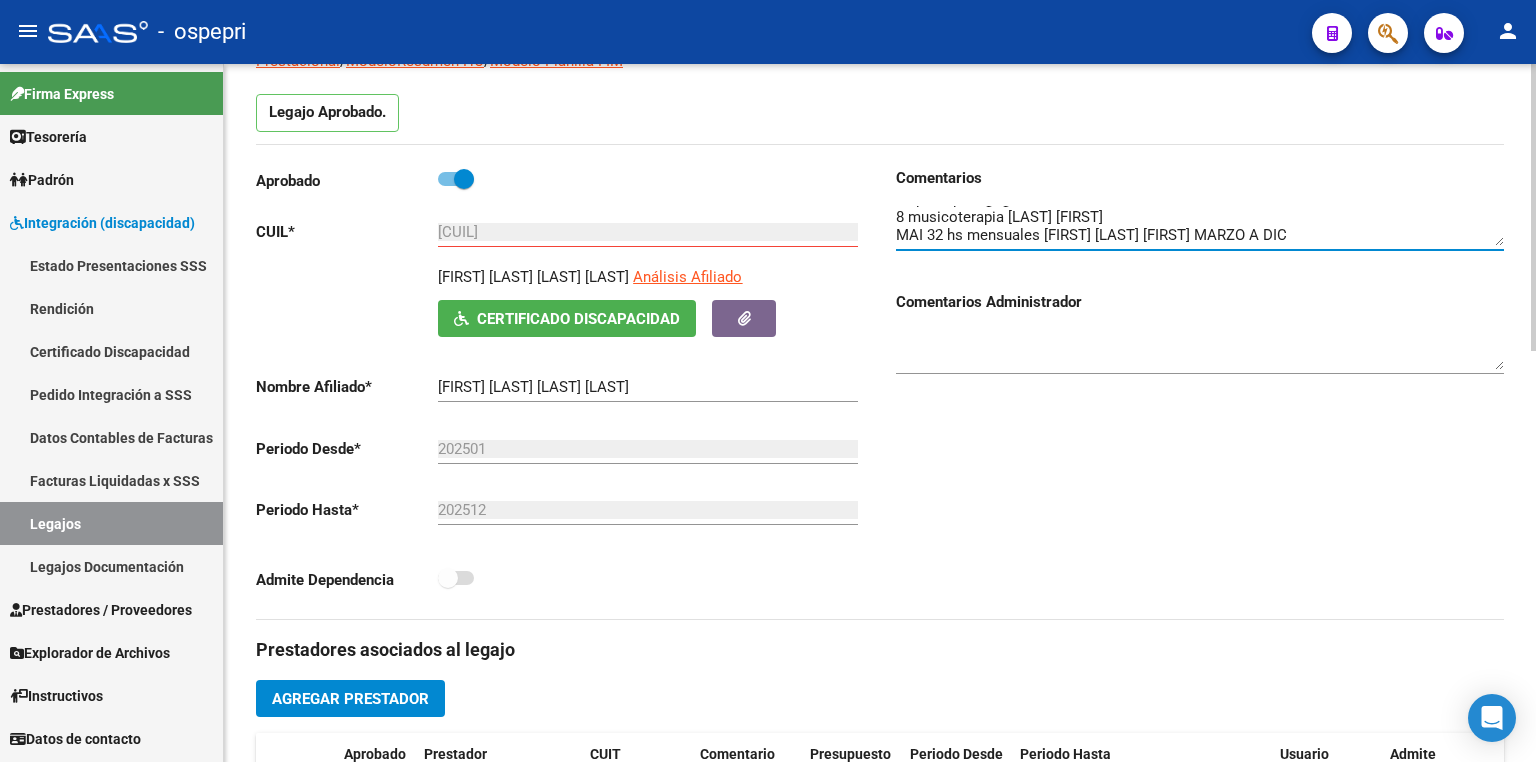 scroll, scrollTop: 560, scrollLeft: 0, axis: vertical 